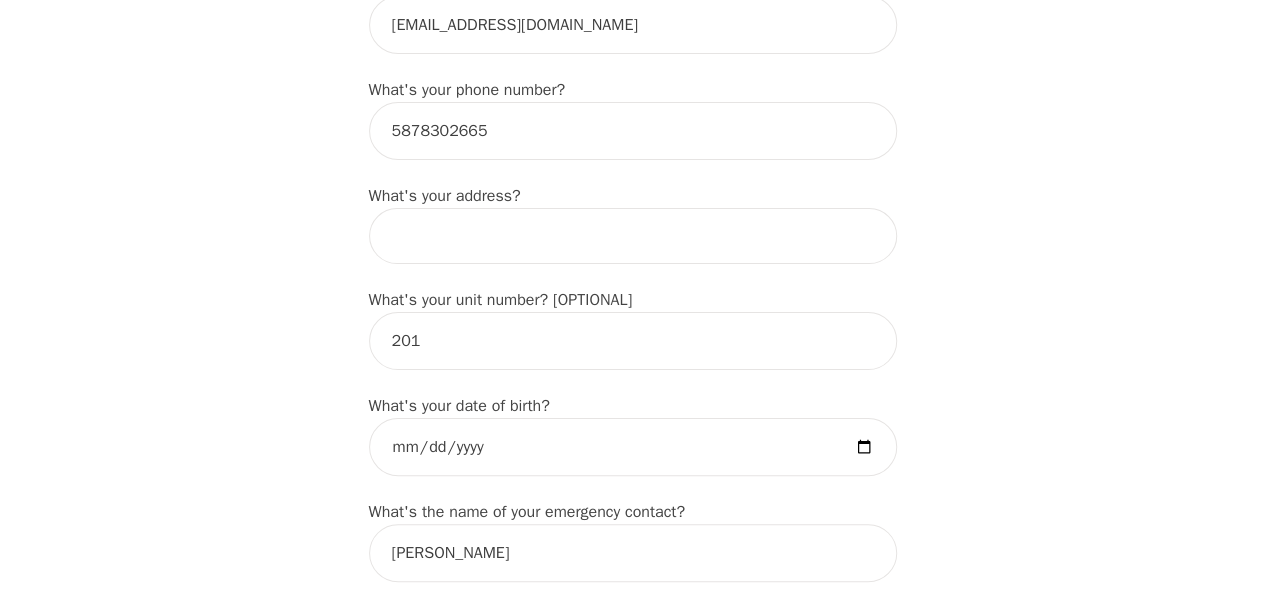 scroll, scrollTop: 700, scrollLeft: 0, axis: vertical 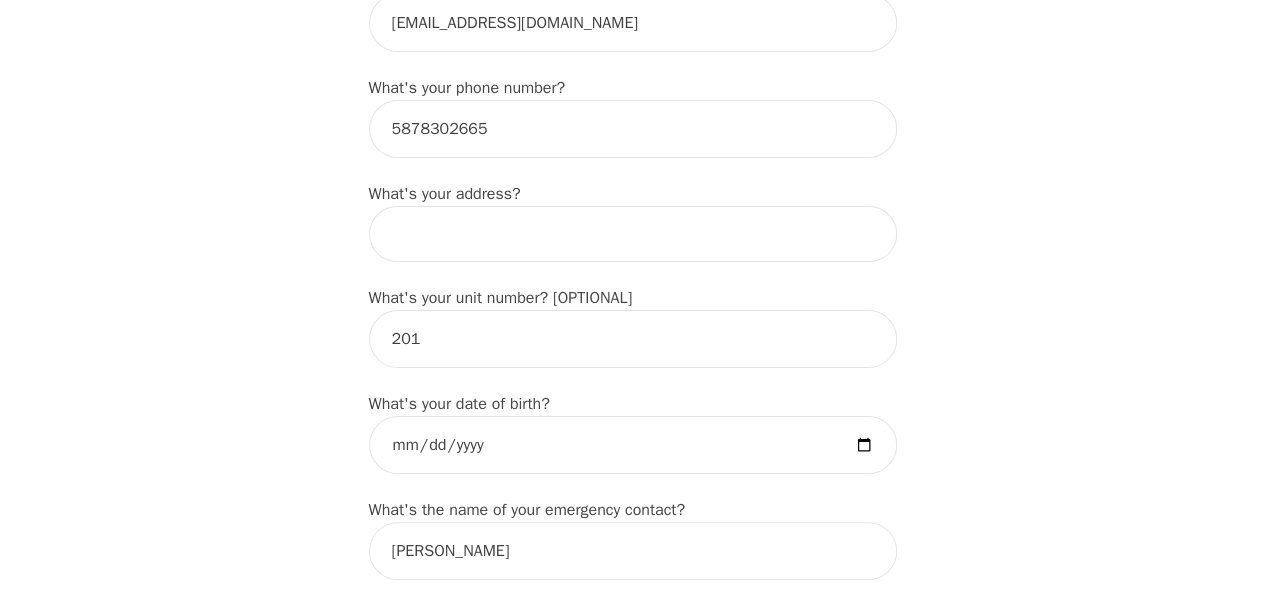 click at bounding box center [633, 234] 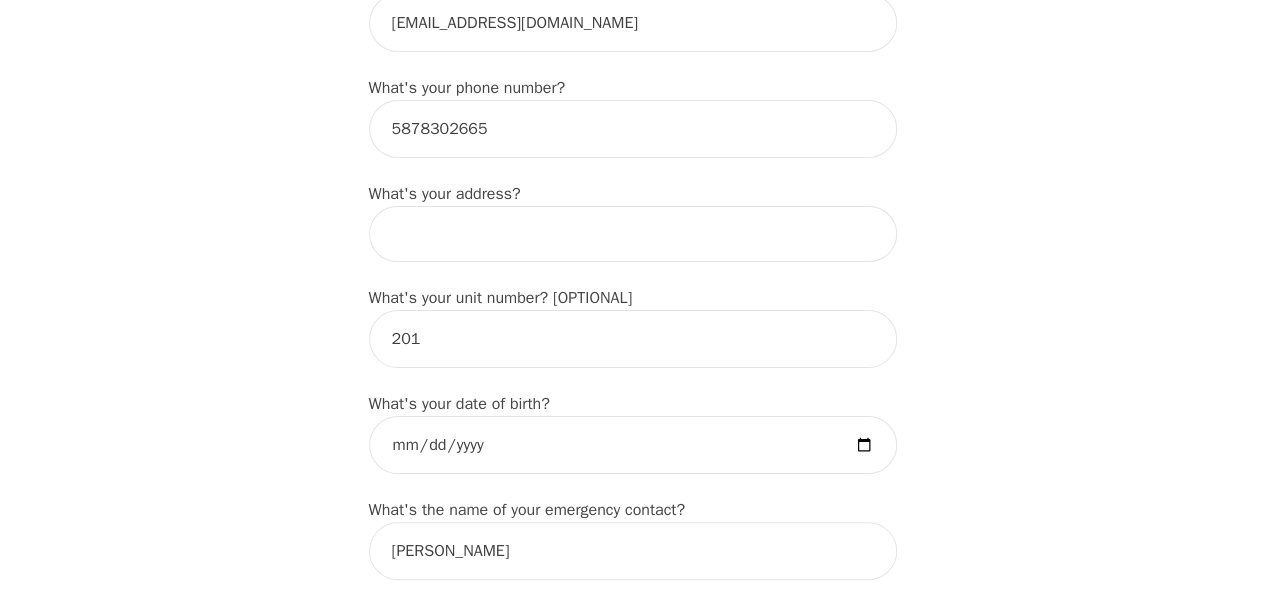type on "[STREET_ADDRESS]" 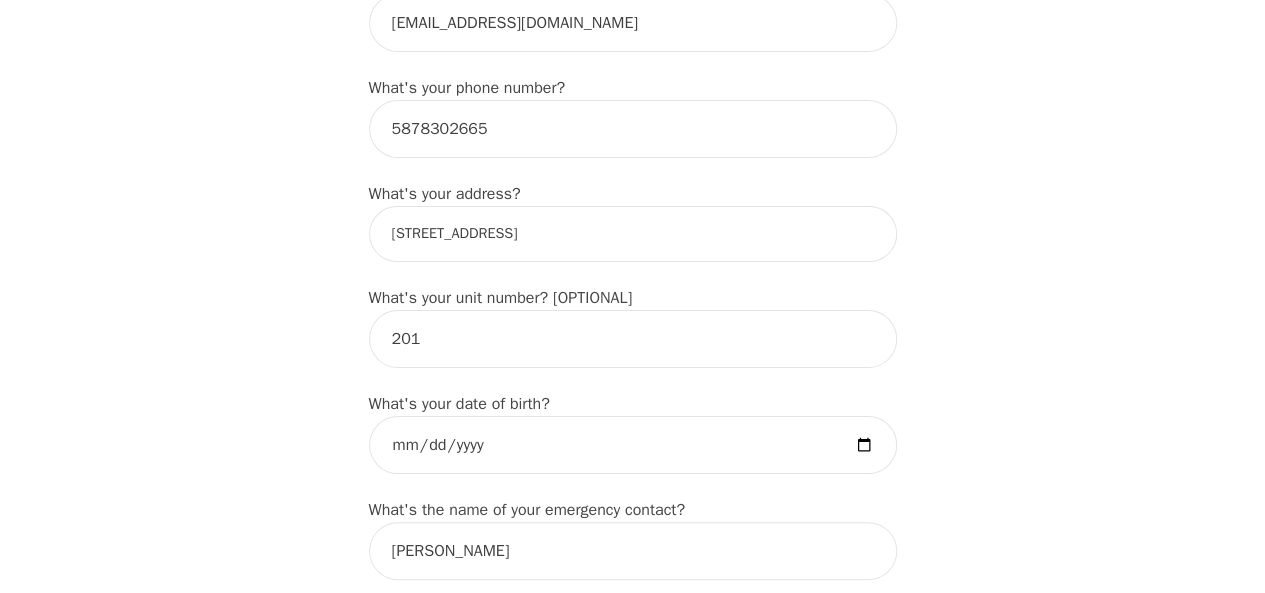 type on "SKYE" 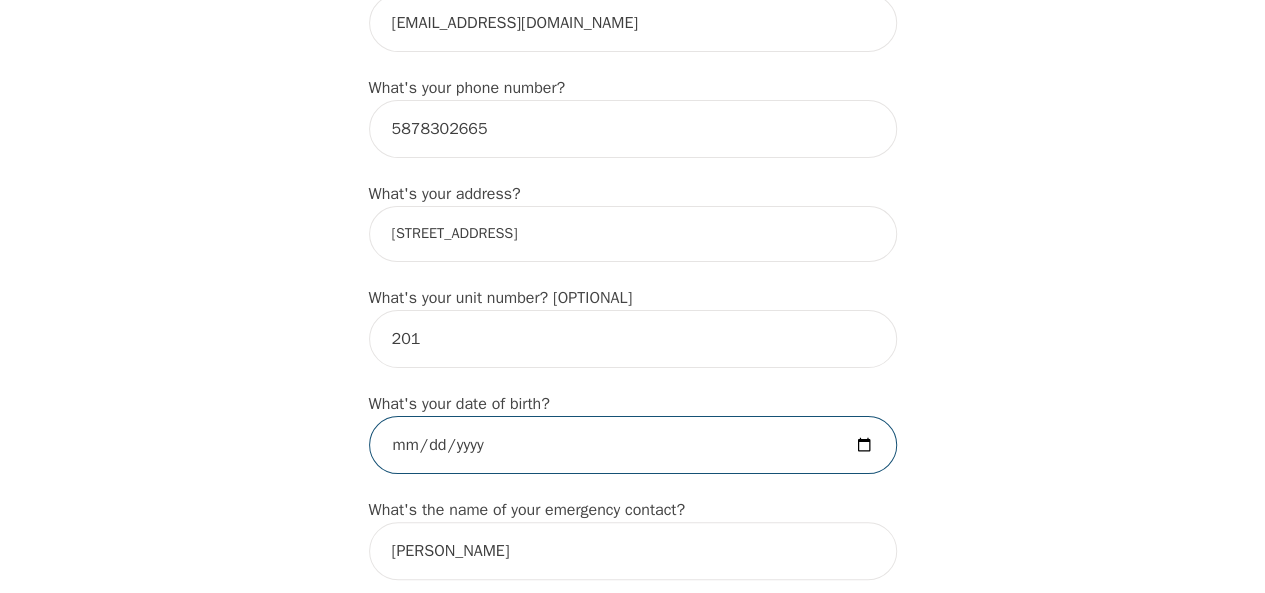 click at bounding box center (633, 445) 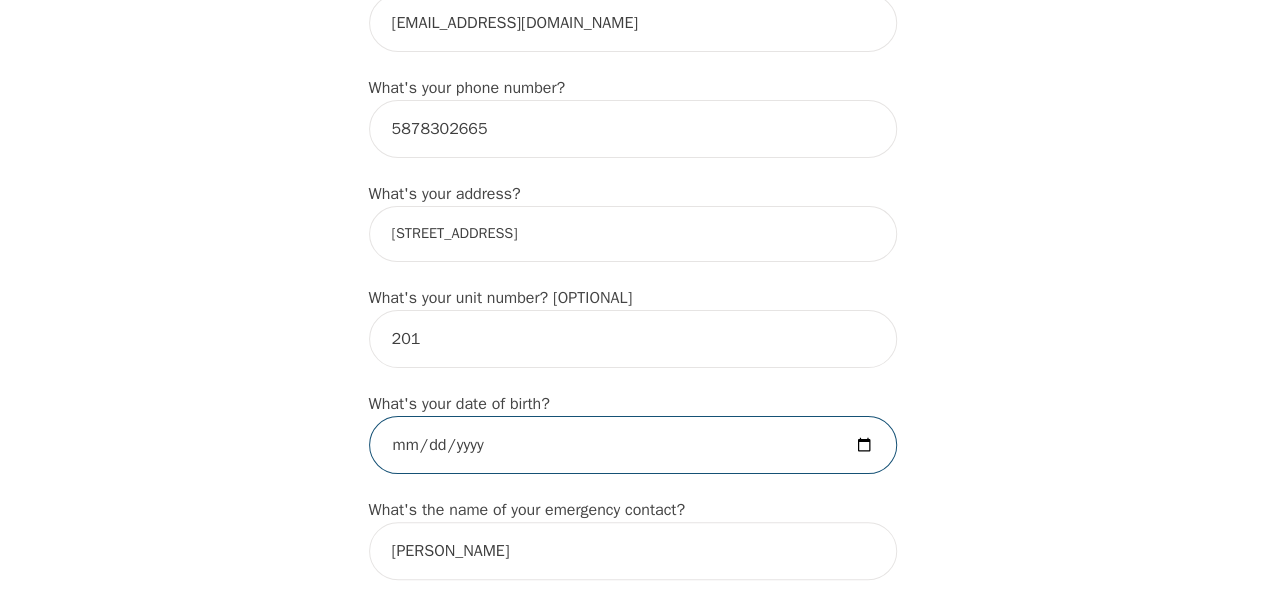 type on "[DATE]" 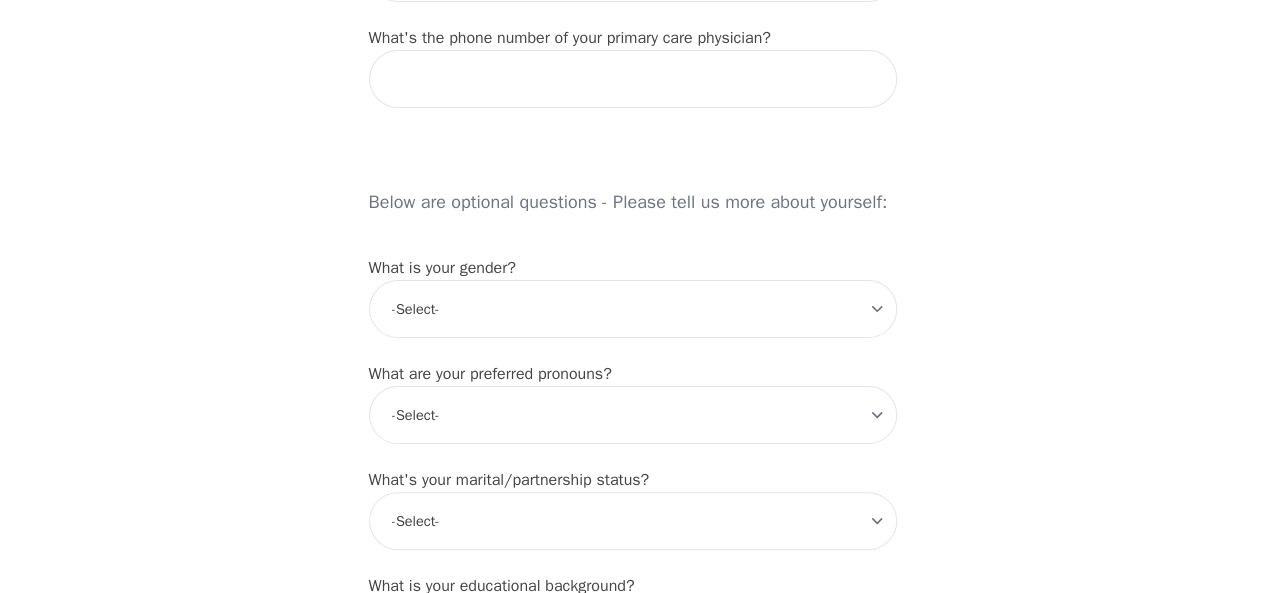 scroll, scrollTop: 1500, scrollLeft: 0, axis: vertical 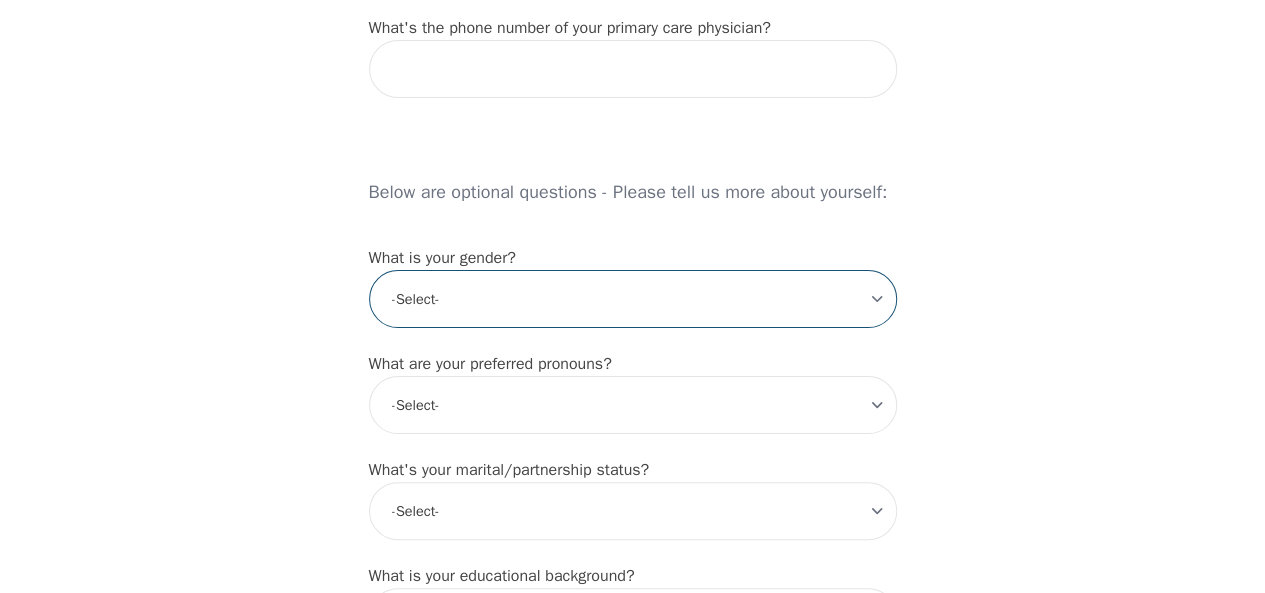 click on "-Select- [DEMOGRAPHIC_DATA] [DEMOGRAPHIC_DATA] [DEMOGRAPHIC_DATA] [DEMOGRAPHIC_DATA] [DEMOGRAPHIC_DATA] prefer_not_to_say" at bounding box center (633, 299) 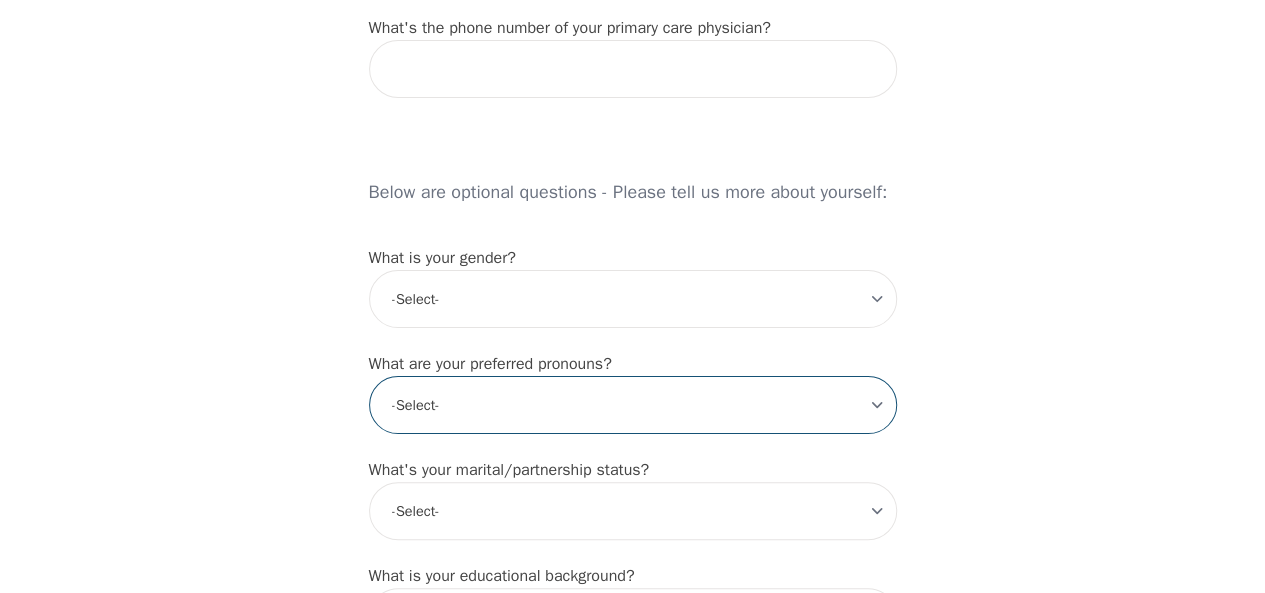 click on "-Select- he/him she/her they/them ze/zir xe/xem ey/em ve/ver tey/ter e/e per/per prefer_not_to_say" at bounding box center [633, 405] 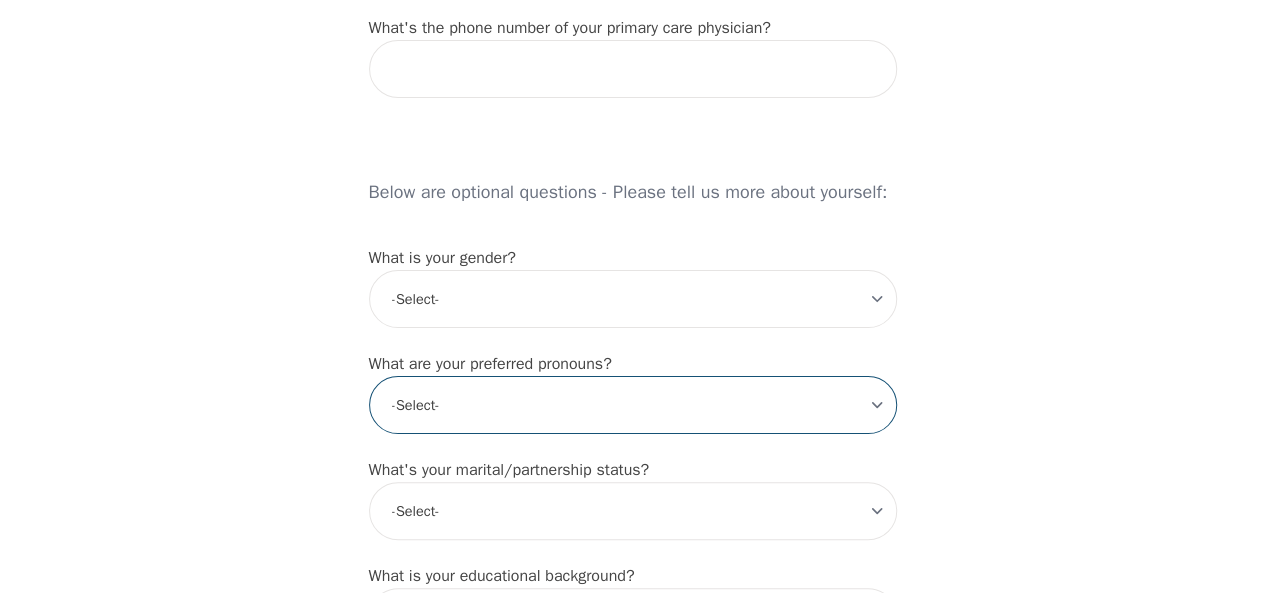 select on "he/him" 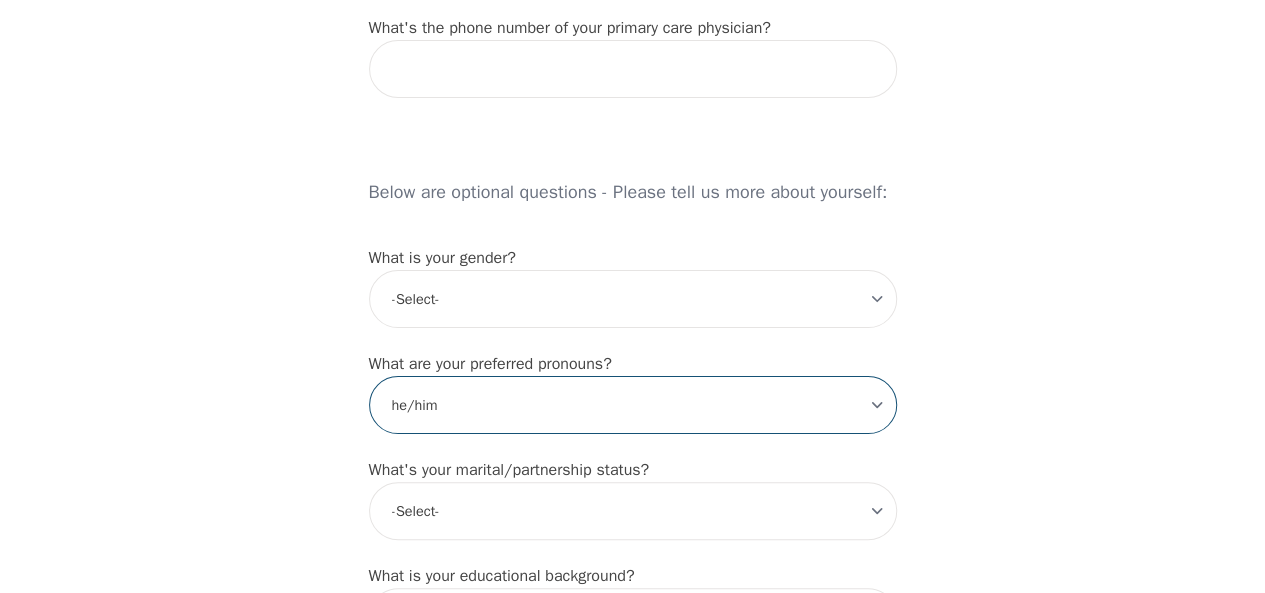click on "-Select- he/him she/her they/them ze/zir xe/xem ey/em ve/ver tey/ter e/e per/per prefer_not_to_say" at bounding box center [633, 405] 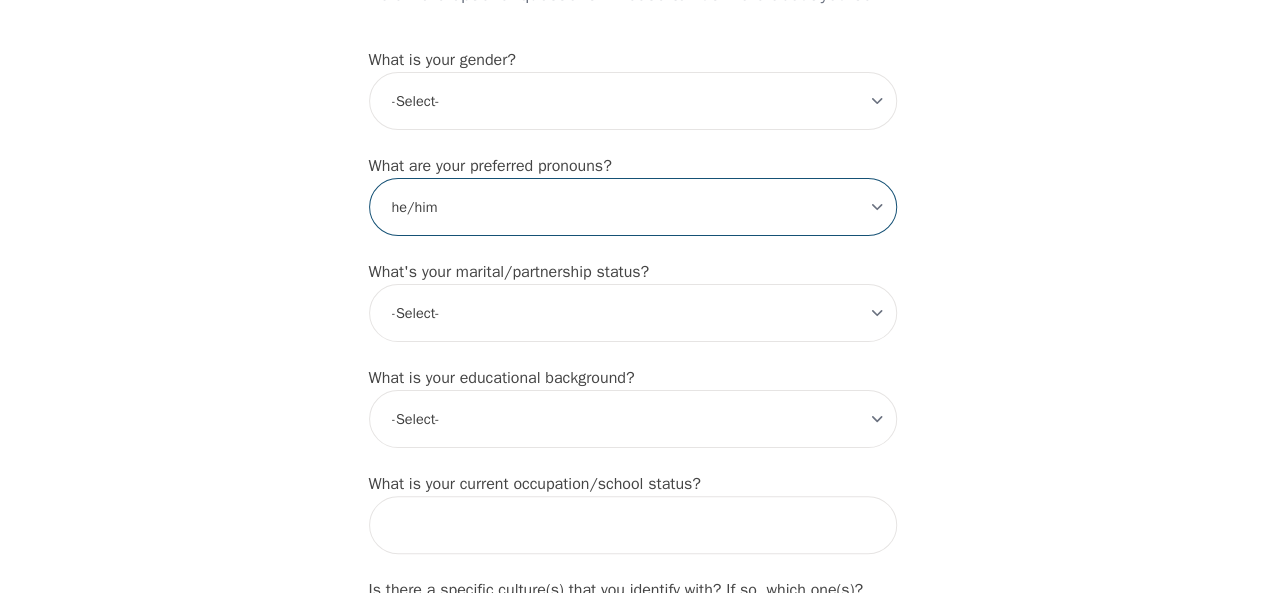 scroll, scrollTop: 1700, scrollLeft: 0, axis: vertical 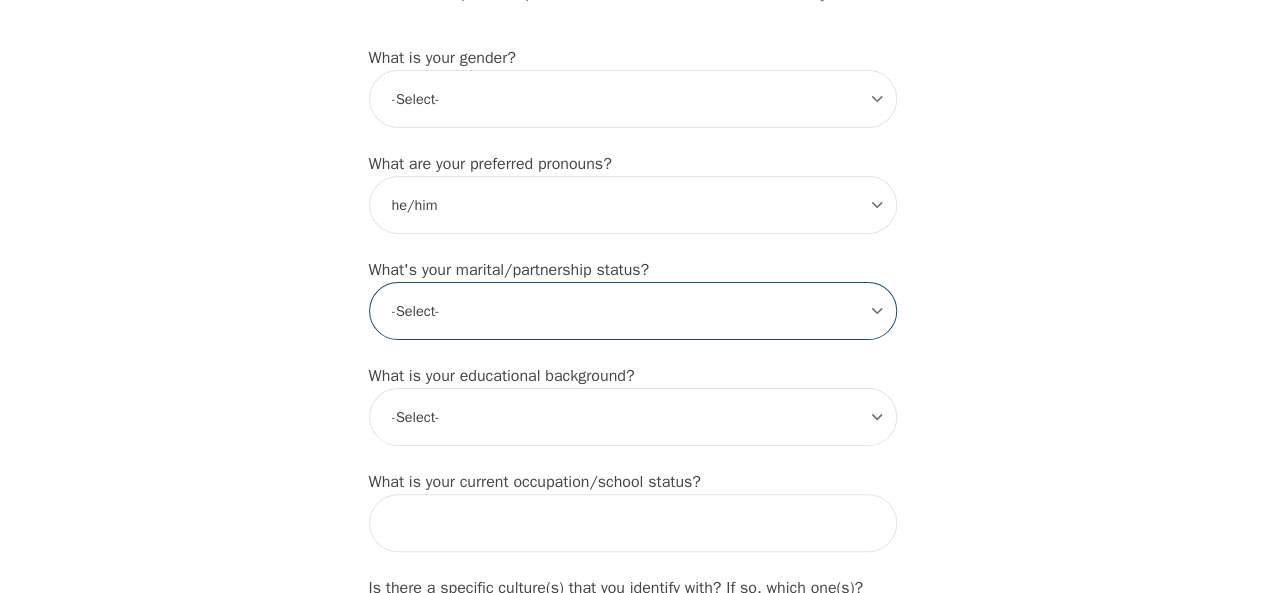 click on "-Select- Single Partnered Married Common Law Widowed Separated Divorced" at bounding box center (633, 311) 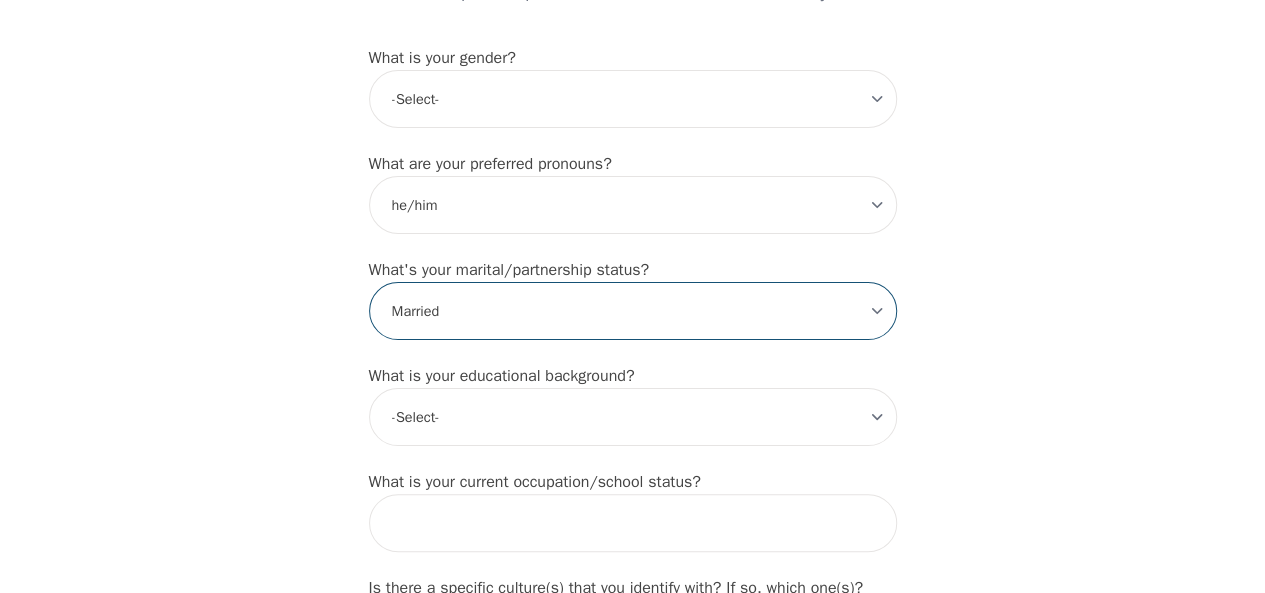 click on "-Select- Single Partnered Married Common Law Widowed Separated Divorced" at bounding box center [633, 311] 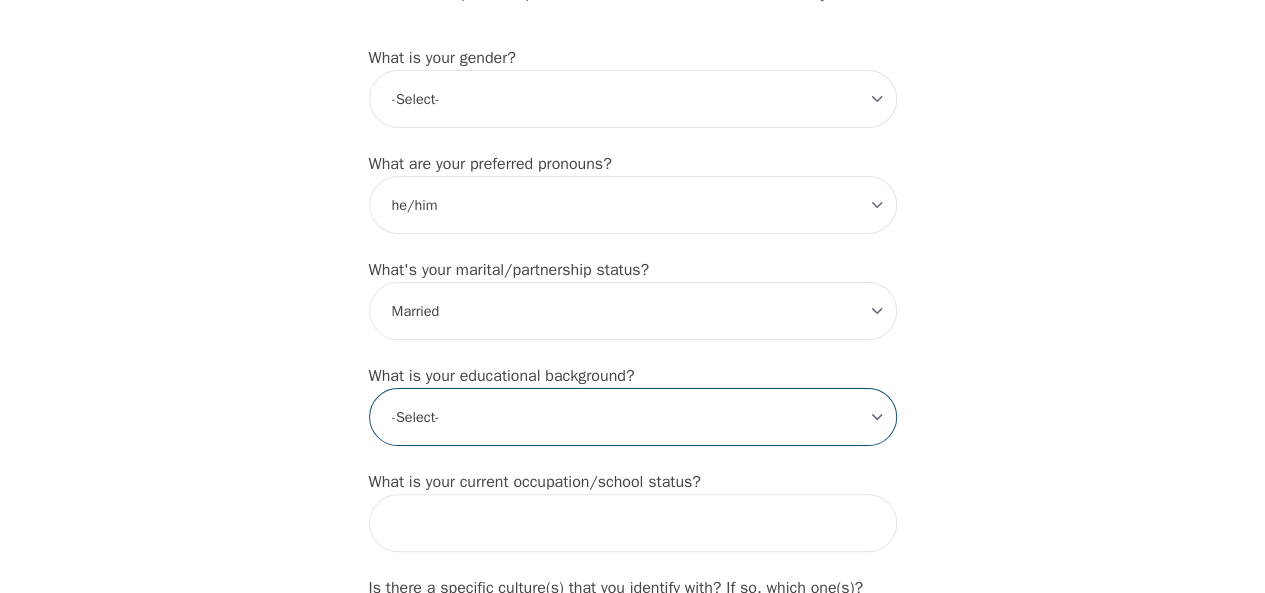 click on "-Select- Less than high school High school Associate degree Bachelor degree Master's degree Professional degree Doctorial degree" at bounding box center [633, 417] 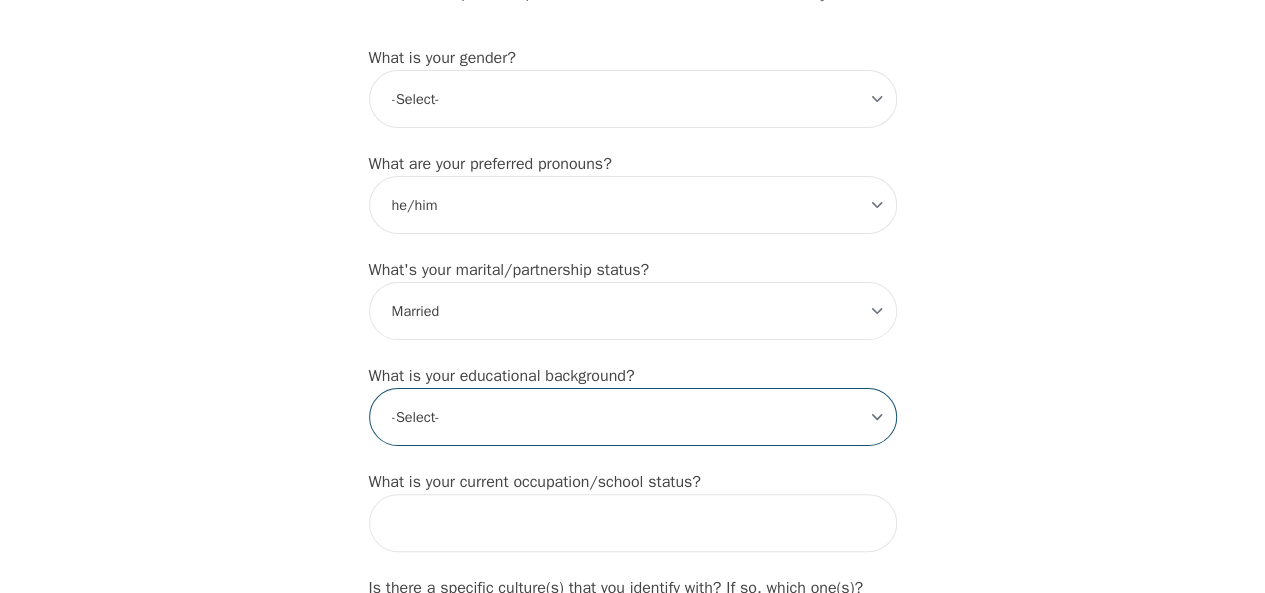select on "High school" 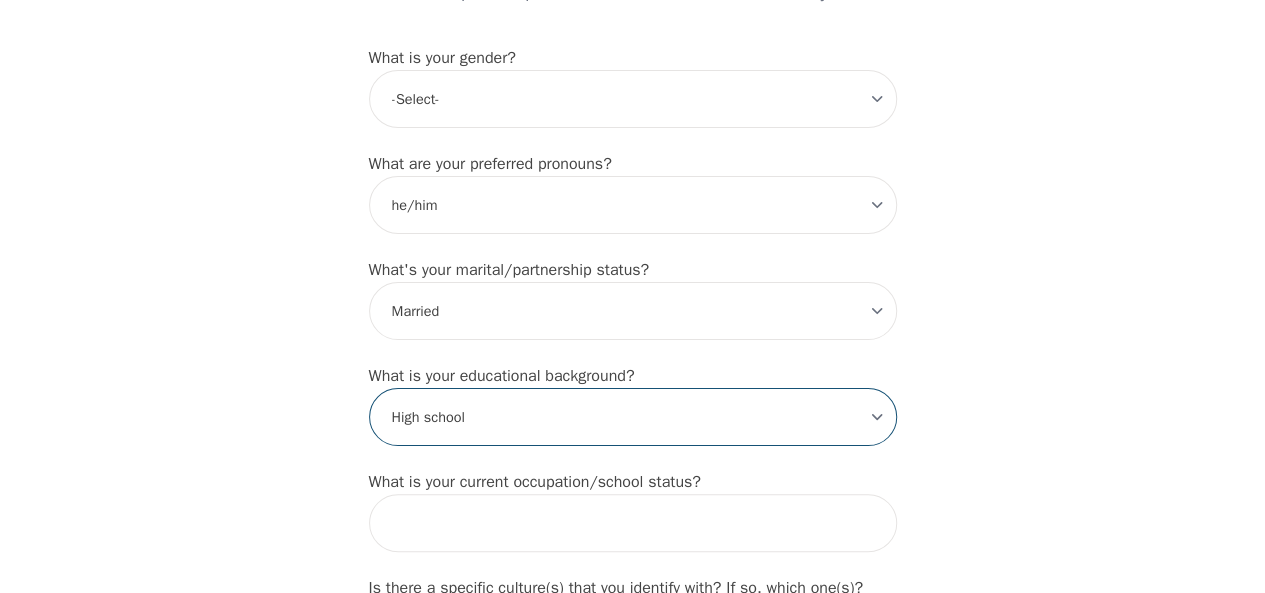 click on "-Select- Less than high school High school Associate degree Bachelor degree Master's degree Professional degree Doctorial degree" at bounding box center (633, 417) 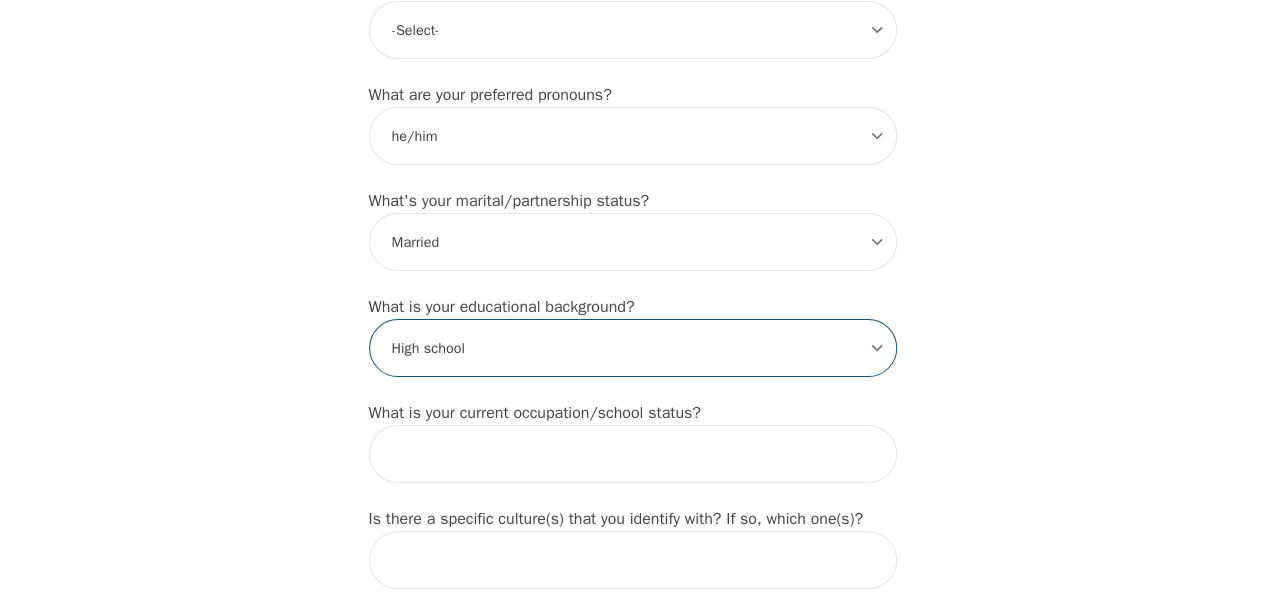 scroll, scrollTop: 1800, scrollLeft: 0, axis: vertical 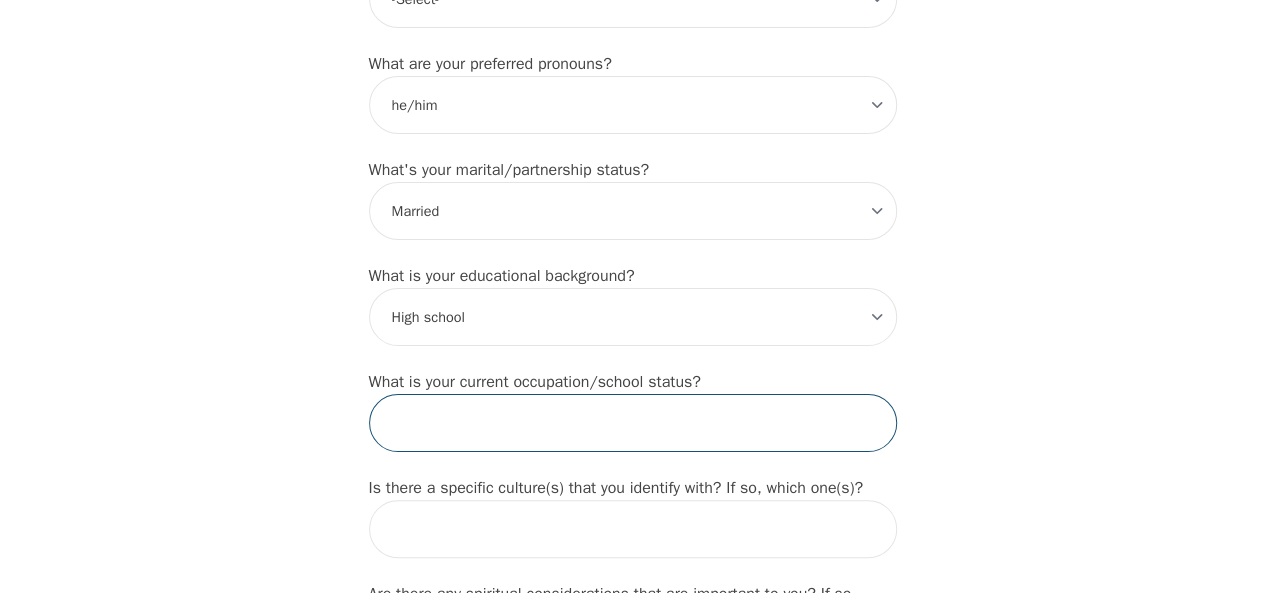 click at bounding box center [633, 423] 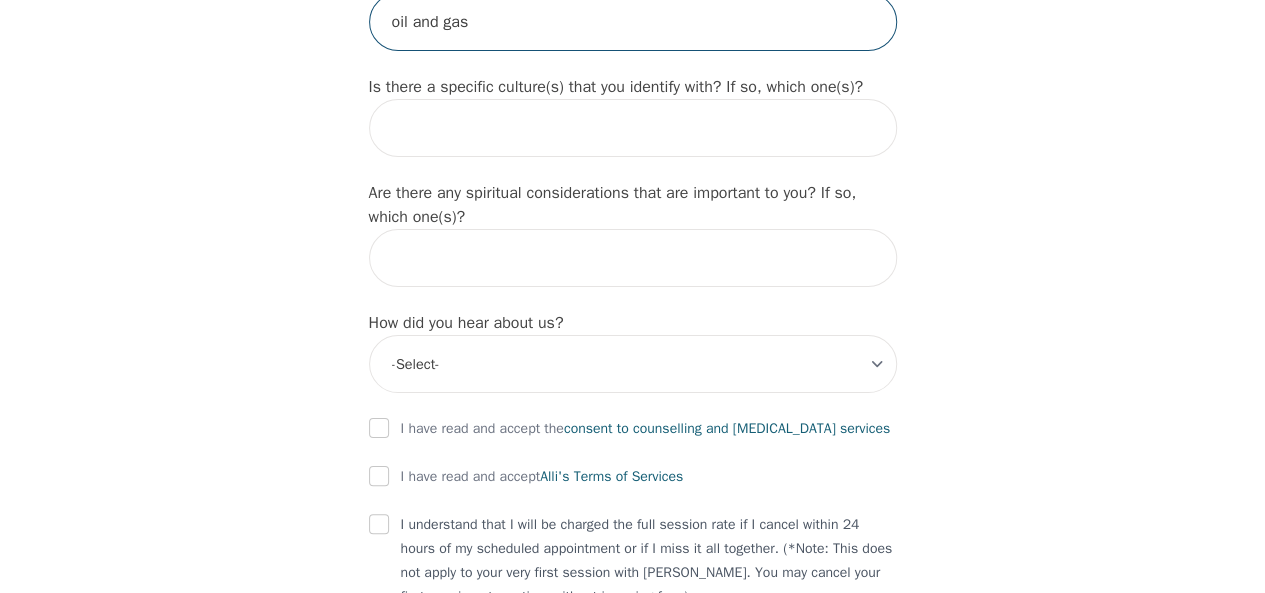 scroll, scrollTop: 2300, scrollLeft: 0, axis: vertical 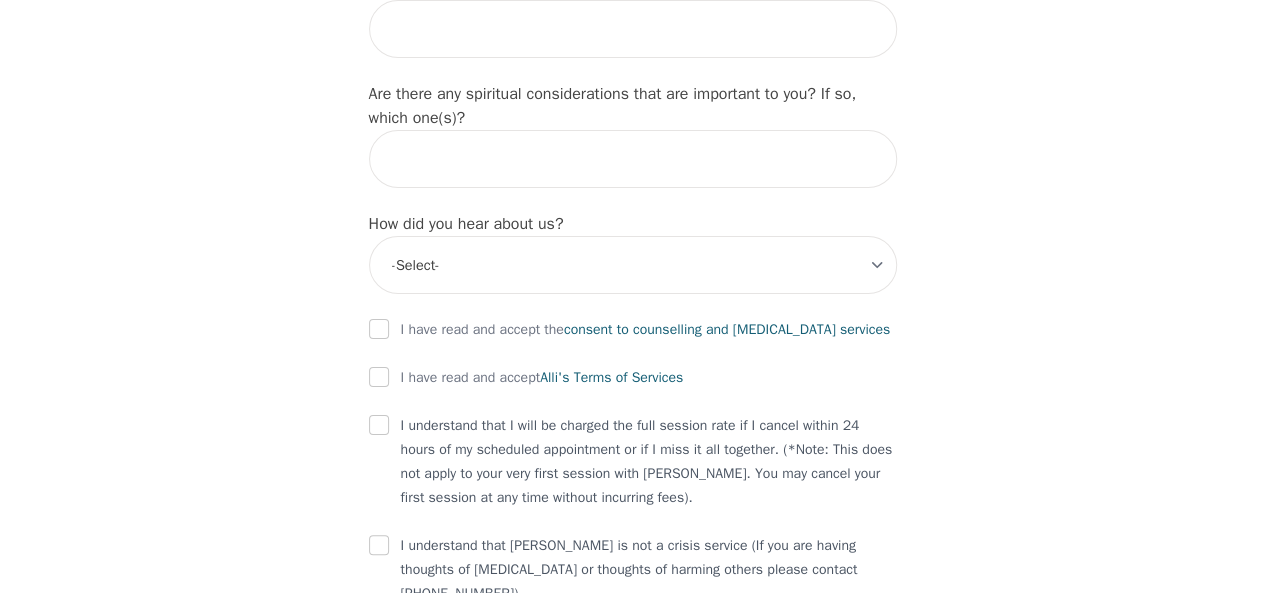 type on "oil and gas" 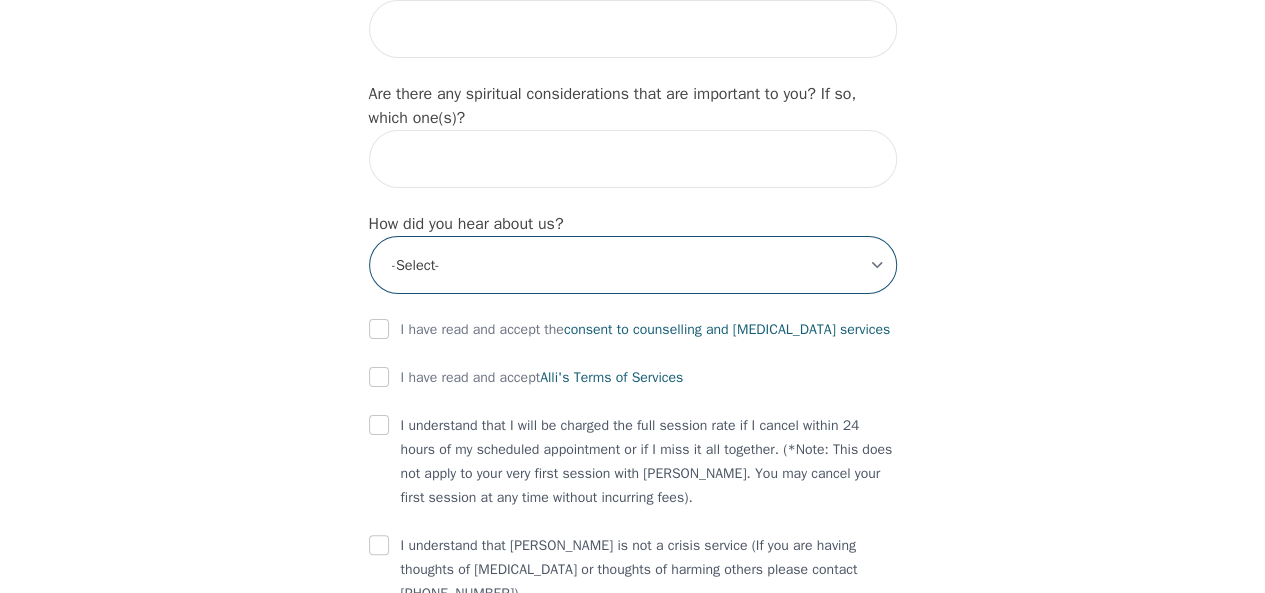 click on "-Select- Physician/Specialist Friend Facebook Instagram Google Search Google Ads Facebook/Instagram Ads Other" at bounding box center [633, 265] 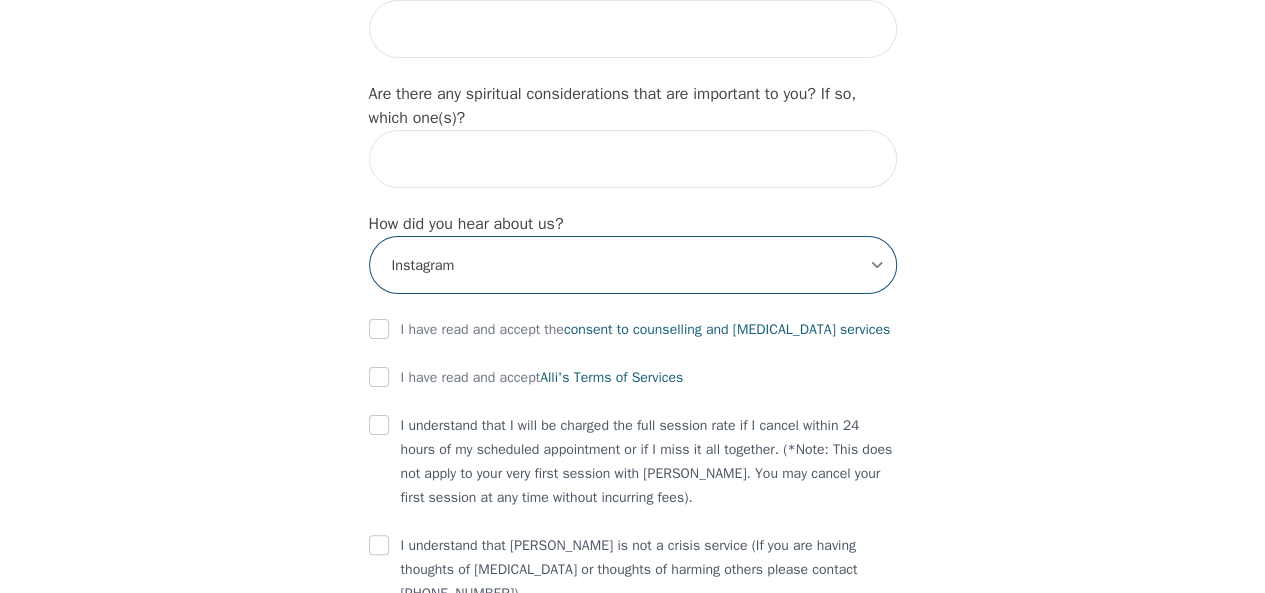 click on "-Select- Physician/Specialist Friend Facebook Instagram Google Search Google Ads Facebook/Instagram Ads Other" at bounding box center [633, 265] 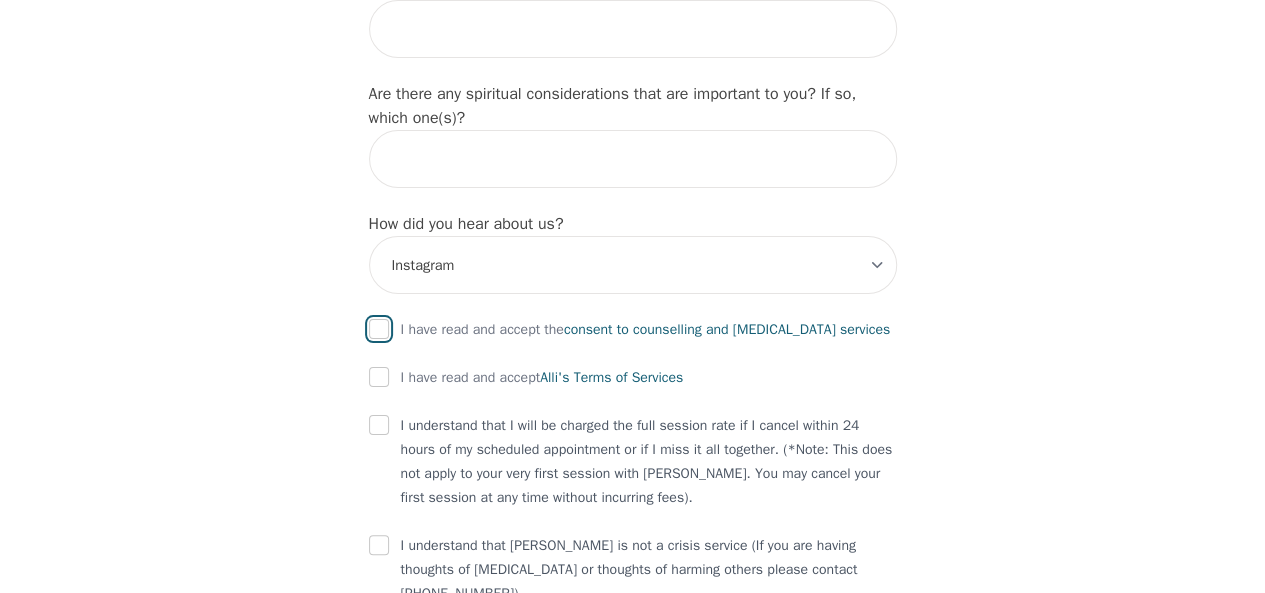 click at bounding box center (379, 329) 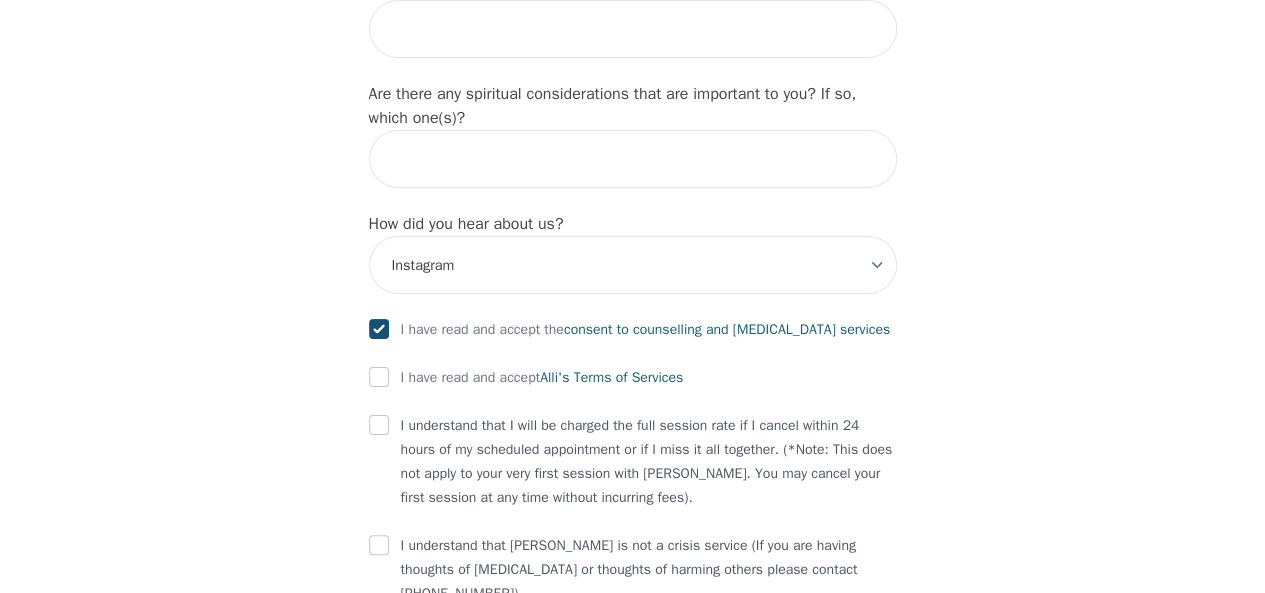 checkbox on "true" 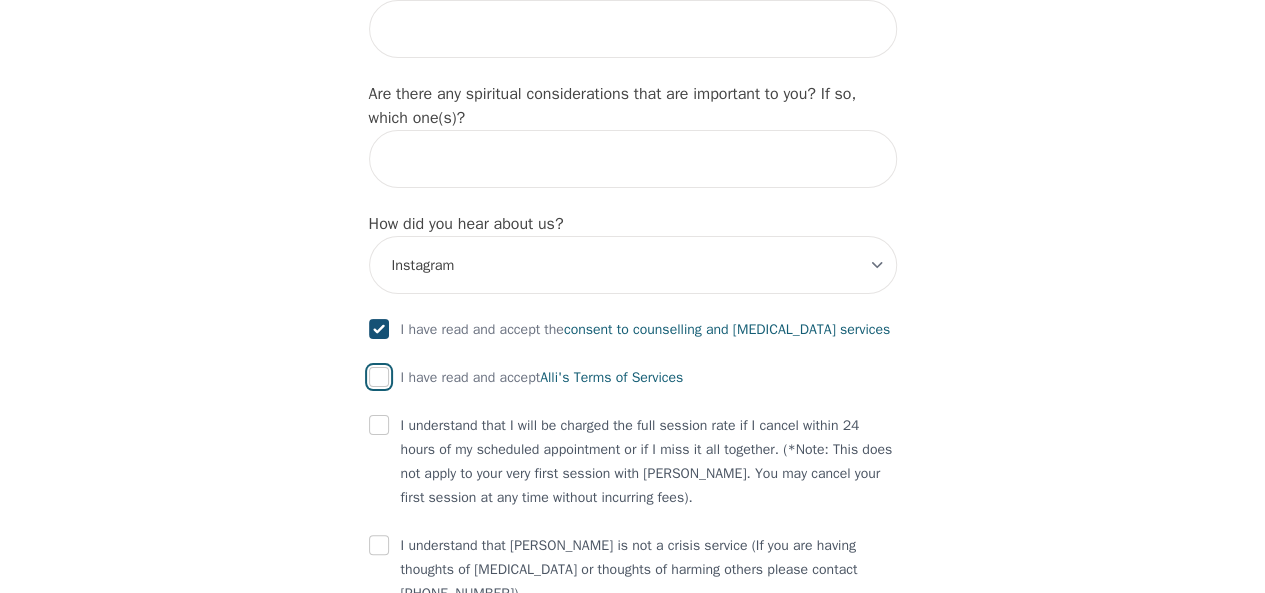 click at bounding box center [379, 377] 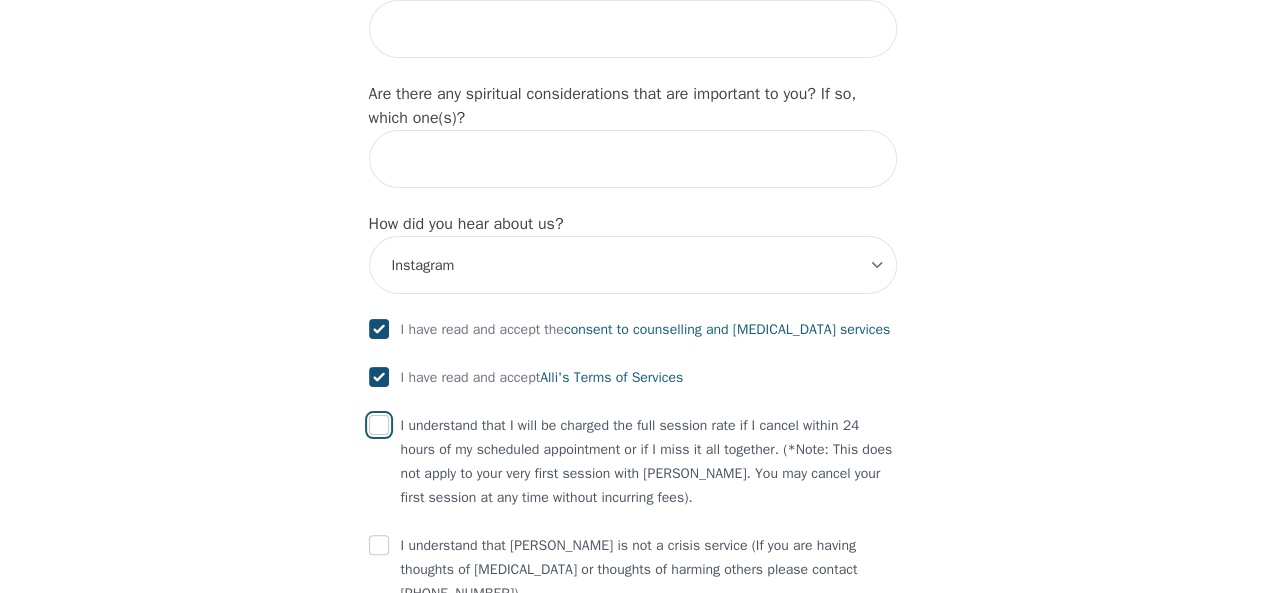 click at bounding box center [379, 425] 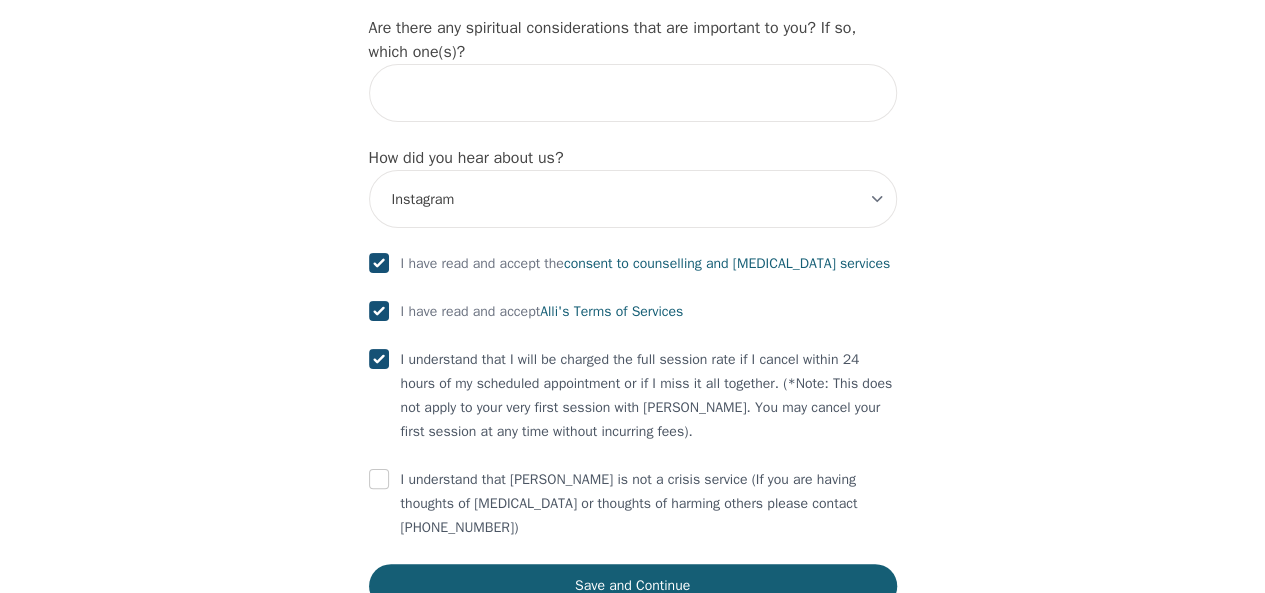 scroll, scrollTop: 2422, scrollLeft: 0, axis: vertical 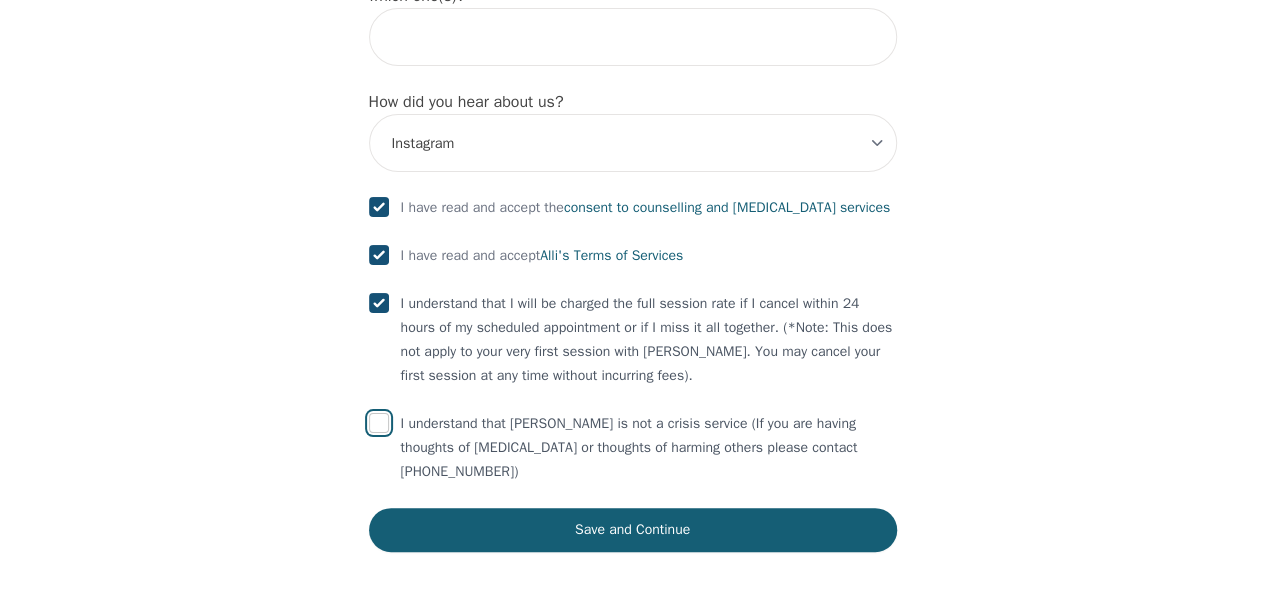 click at bounding box center (379, 423) 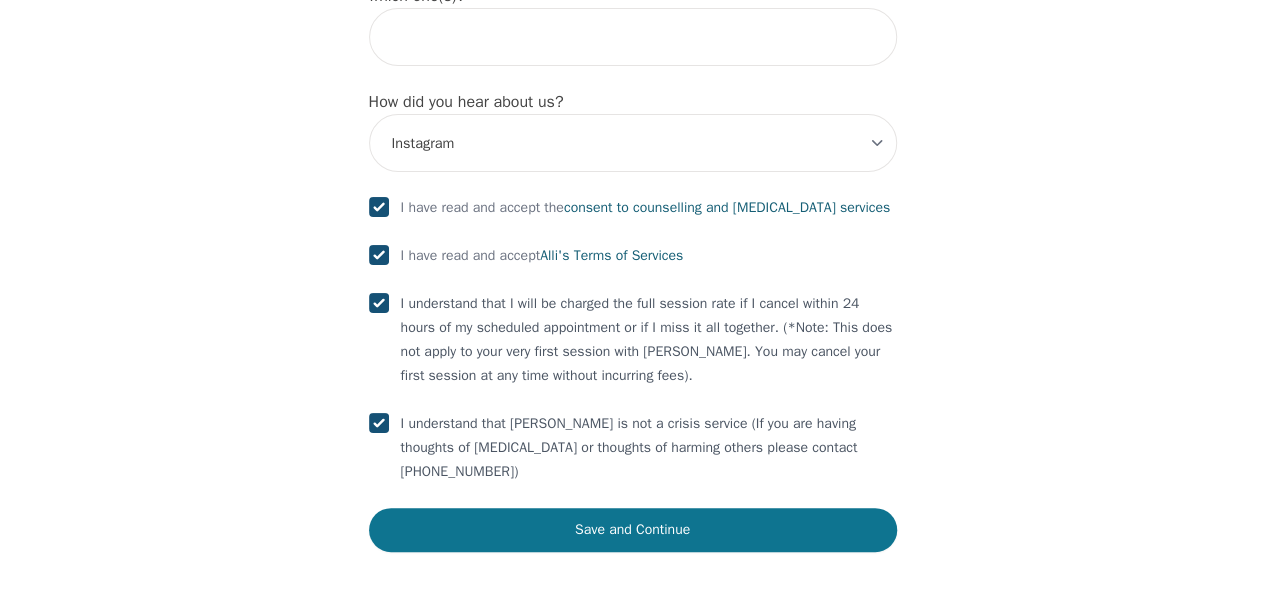 click on "Save and Continue" at bounding box center [633, 530] 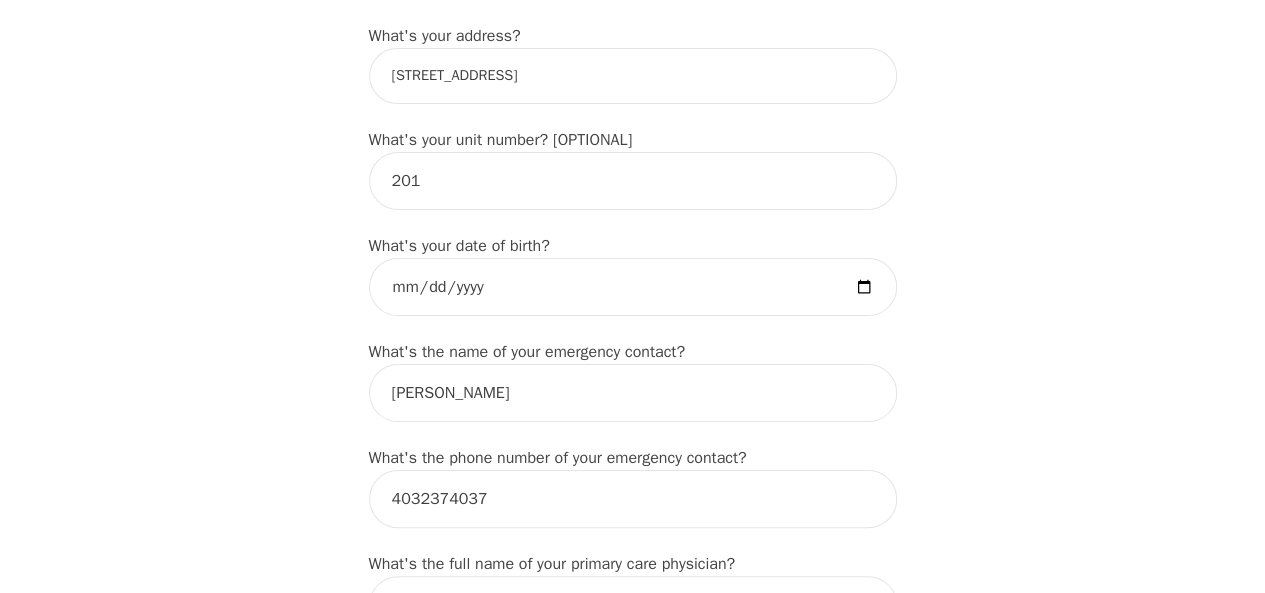 scroll, scrollTop: 822, scrollLeft: 0, axis: vertical 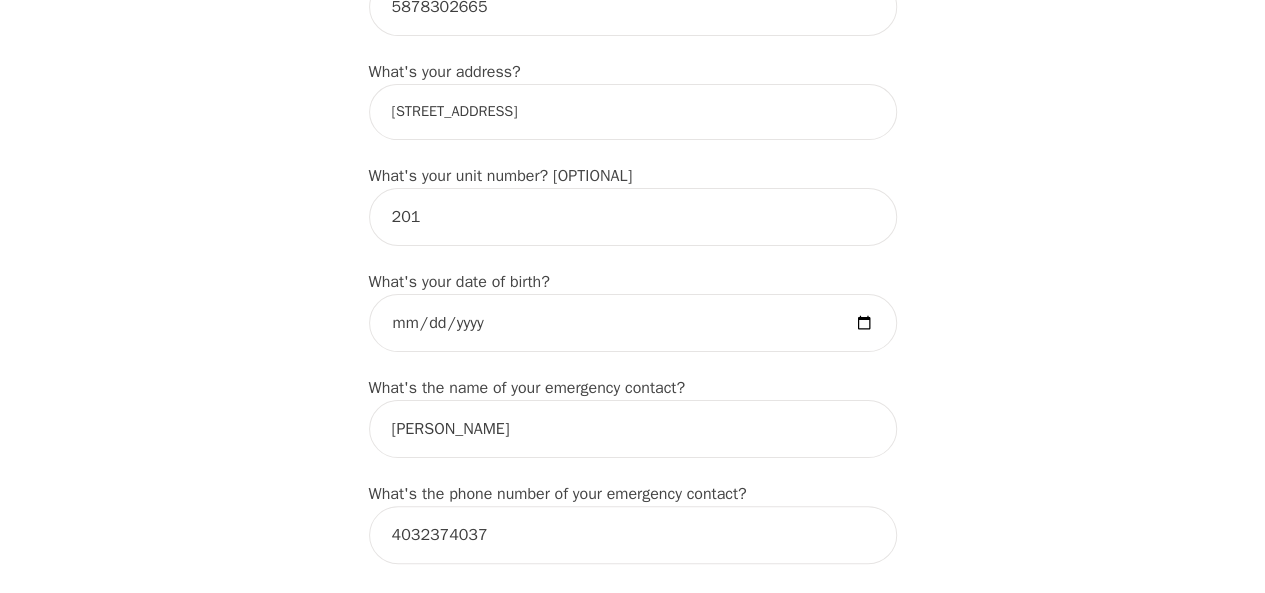 drag, startPoint x: 419, startPoint y: 108, endPoint x: 306, endPoint y: 104, distance: 113.07078 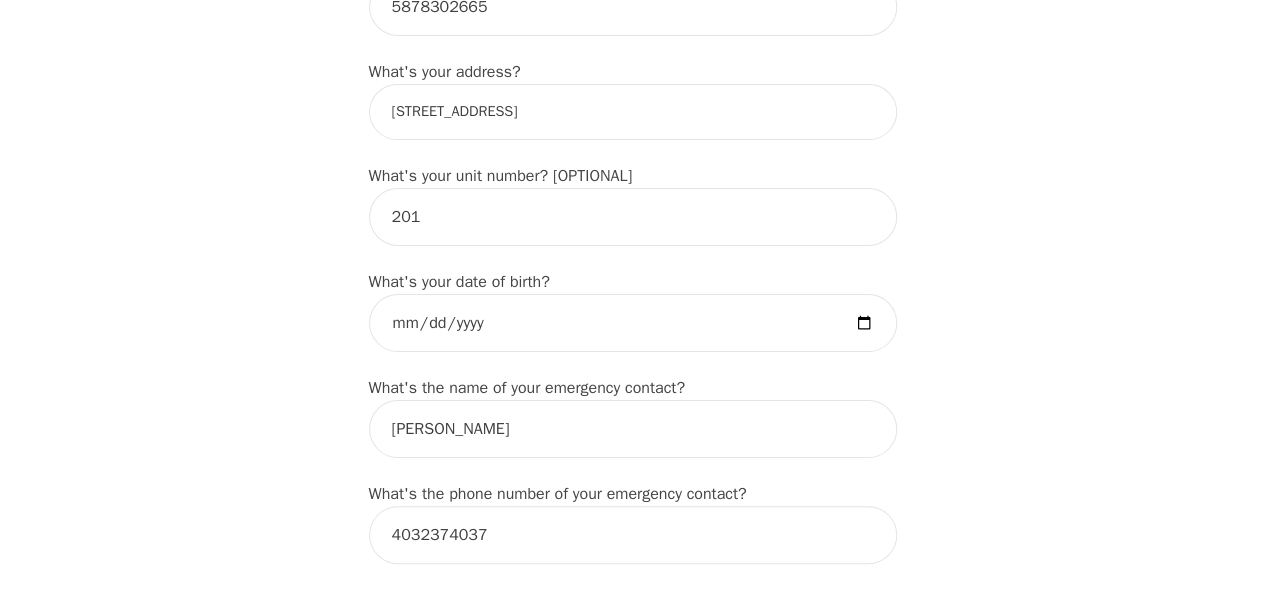 type on "[STREET_ADDRESS]" 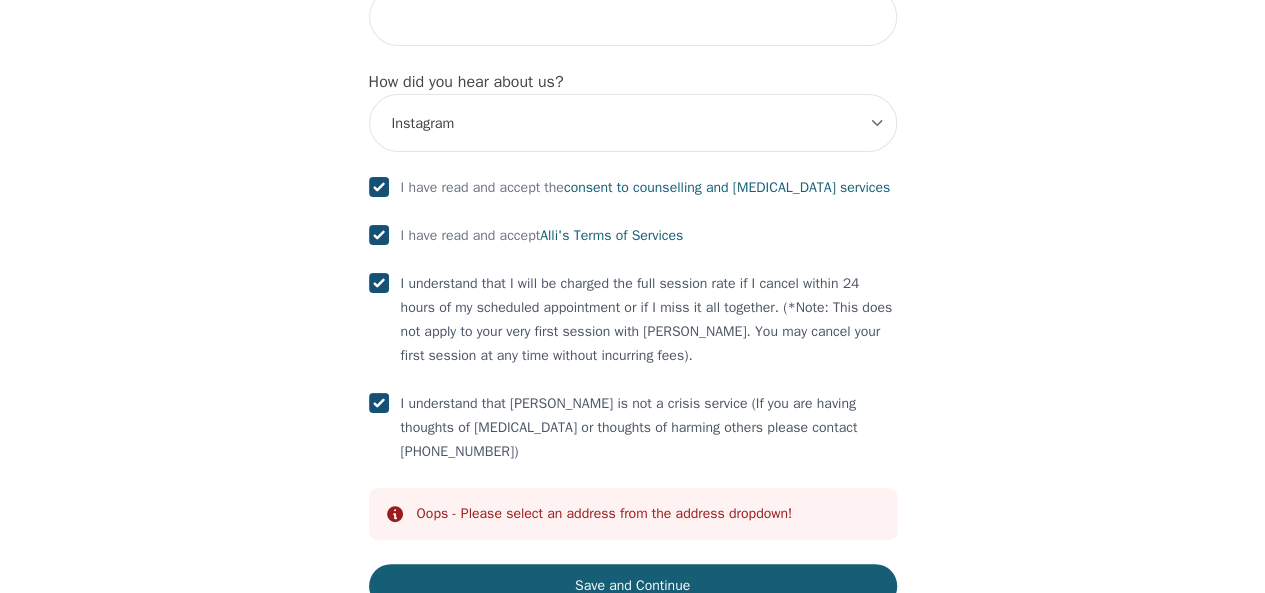scroll, scrollTop: 2498, scrollLeft: 0, axis: vertical 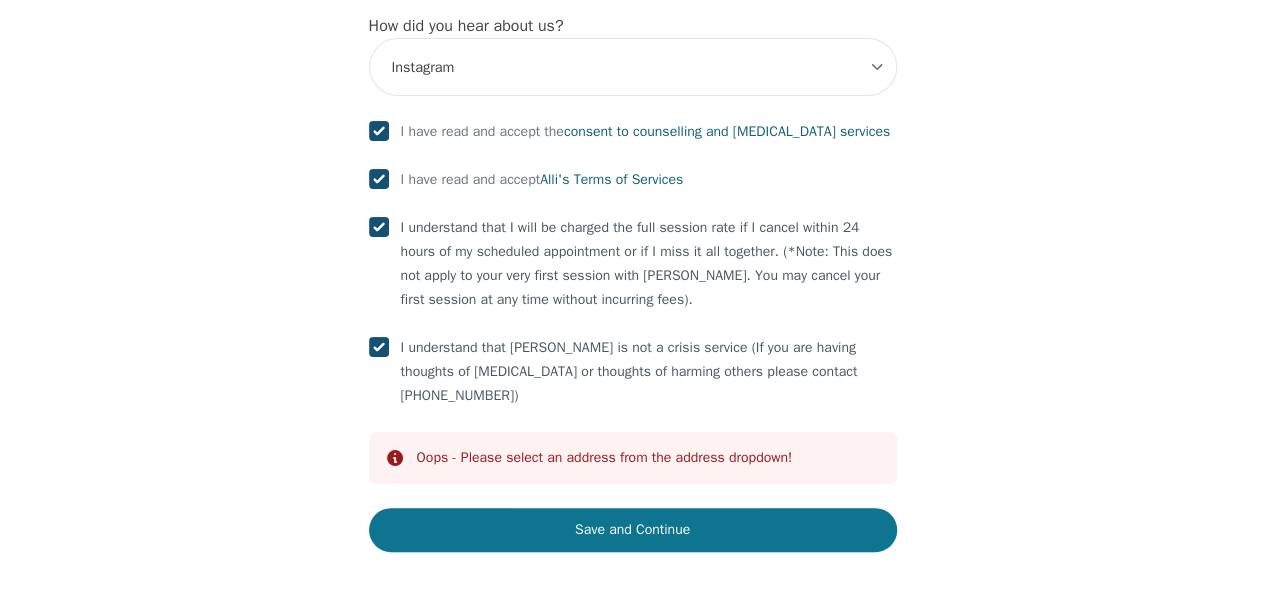 click on "Save and Continue" at bounding box center [633, 530] 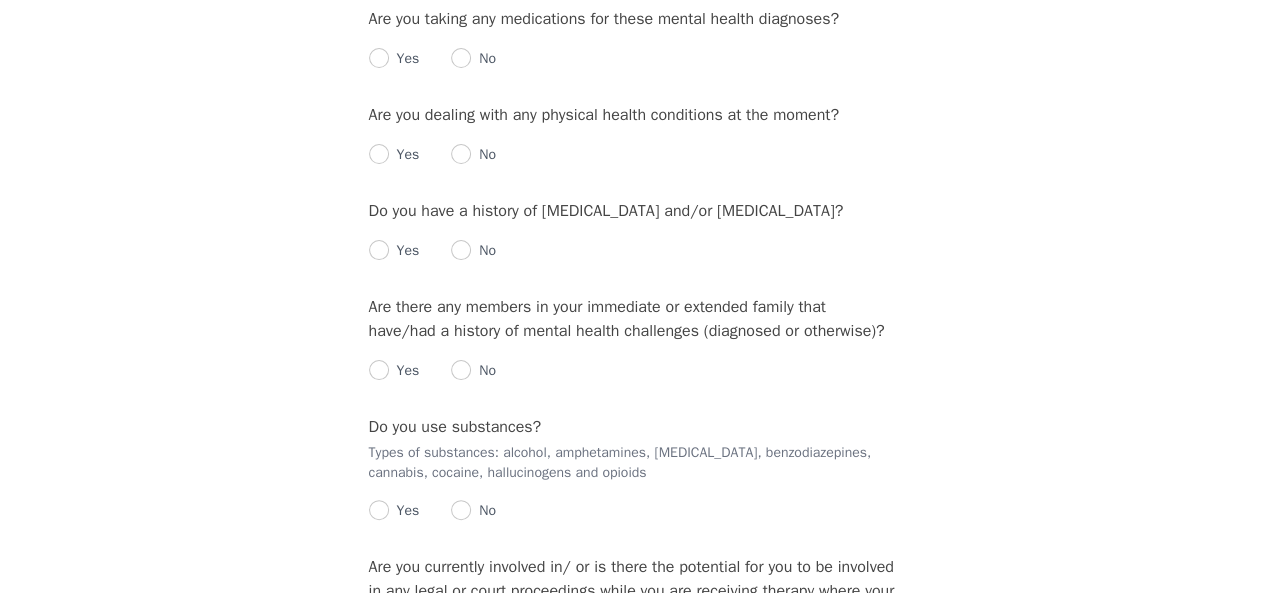 scroll, scrollTop: 0, scrollLeft: 0, axis: both 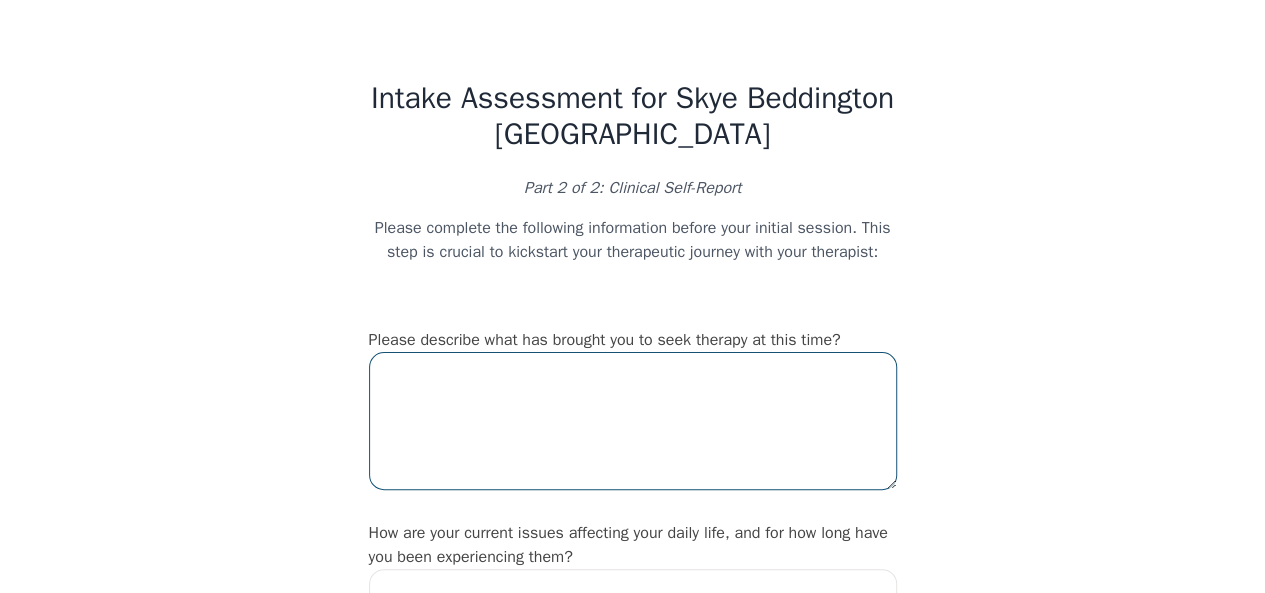 click at bounding box center [633, 421] 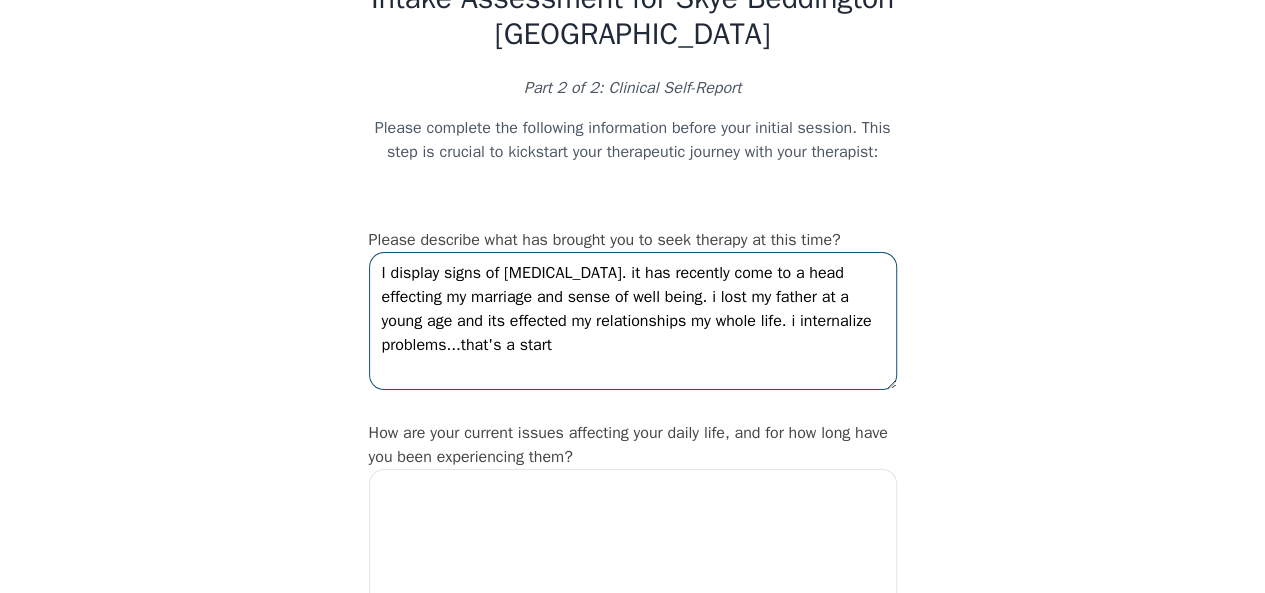 scroll, scrollTop: 200, scrollLeft: 0, axis: vertical 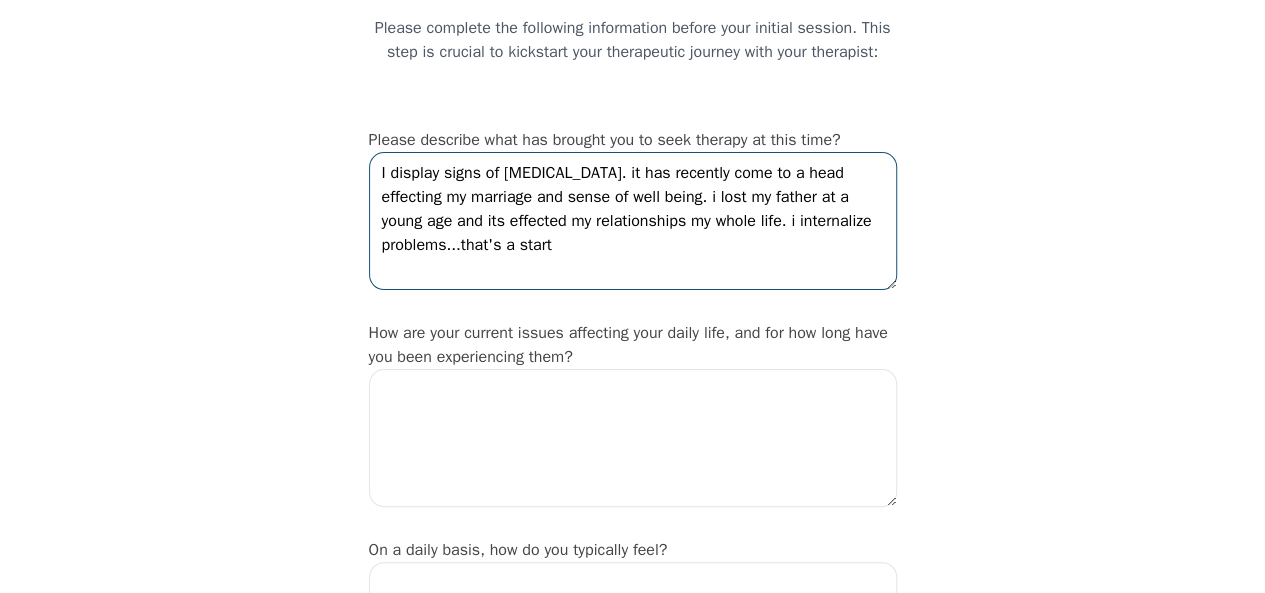 type on "I display signs of [MEDICAL_DATA]. it has recently come to a head effecting my marriage and sense of well being. i lost my father at a young age and its effected my relationships my whole life. i internalize problems...that's a start" 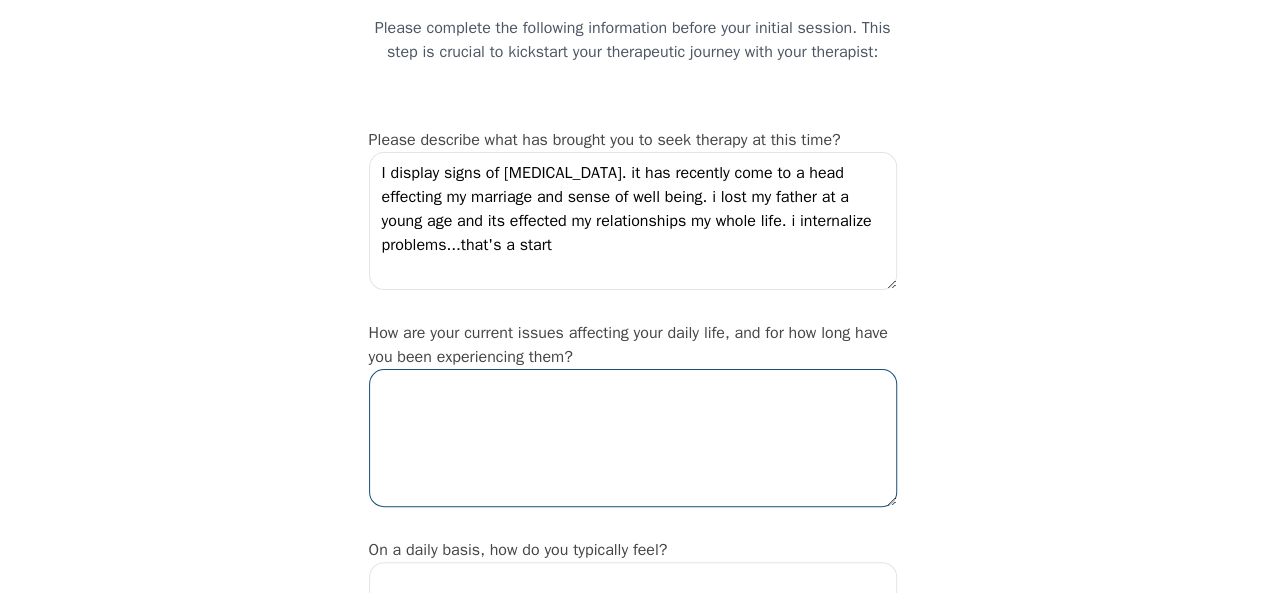 click at bounding box center [633, 438] 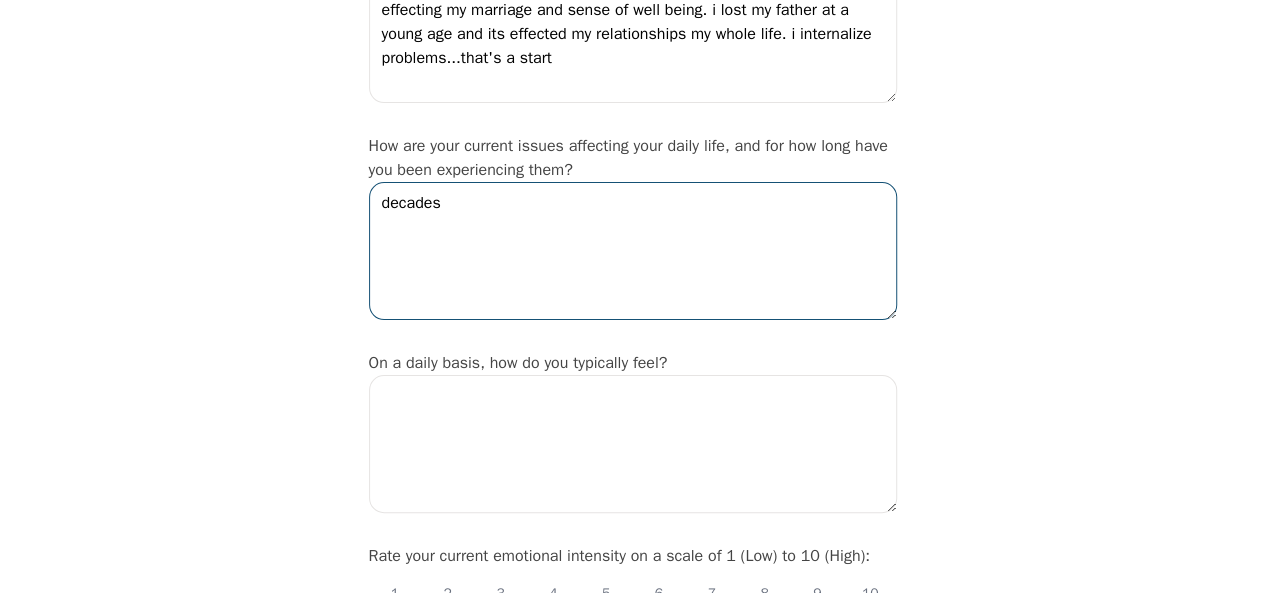 scroll, scrollTop: 400, scrollLeft: 0, axis: vertical 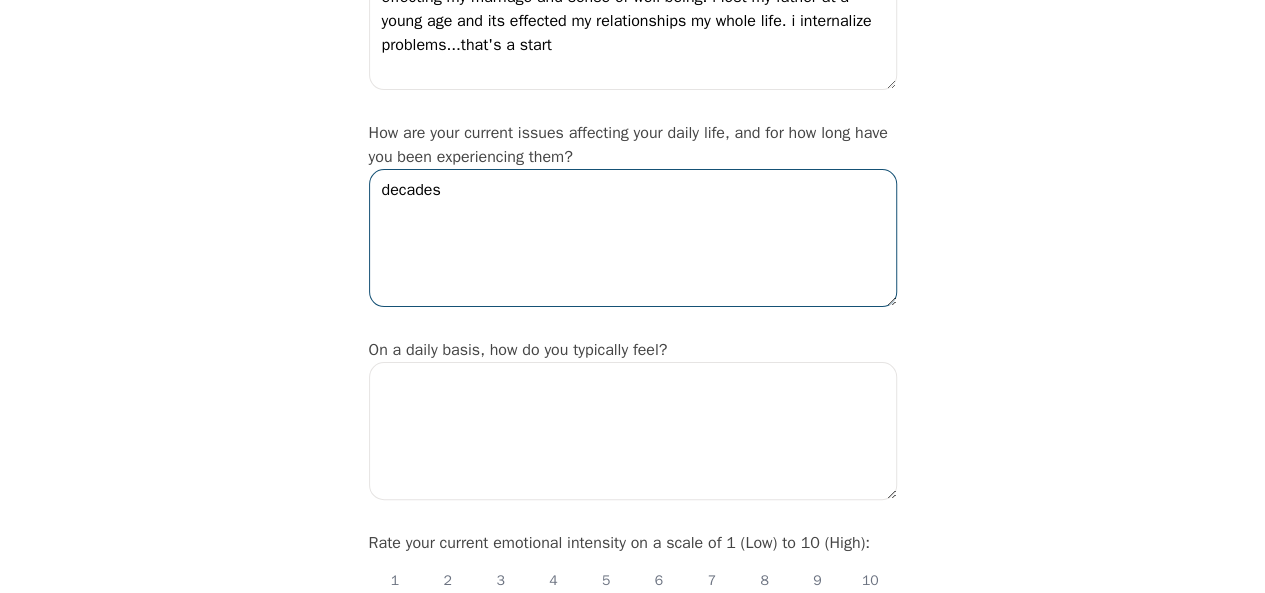 type on "decades" 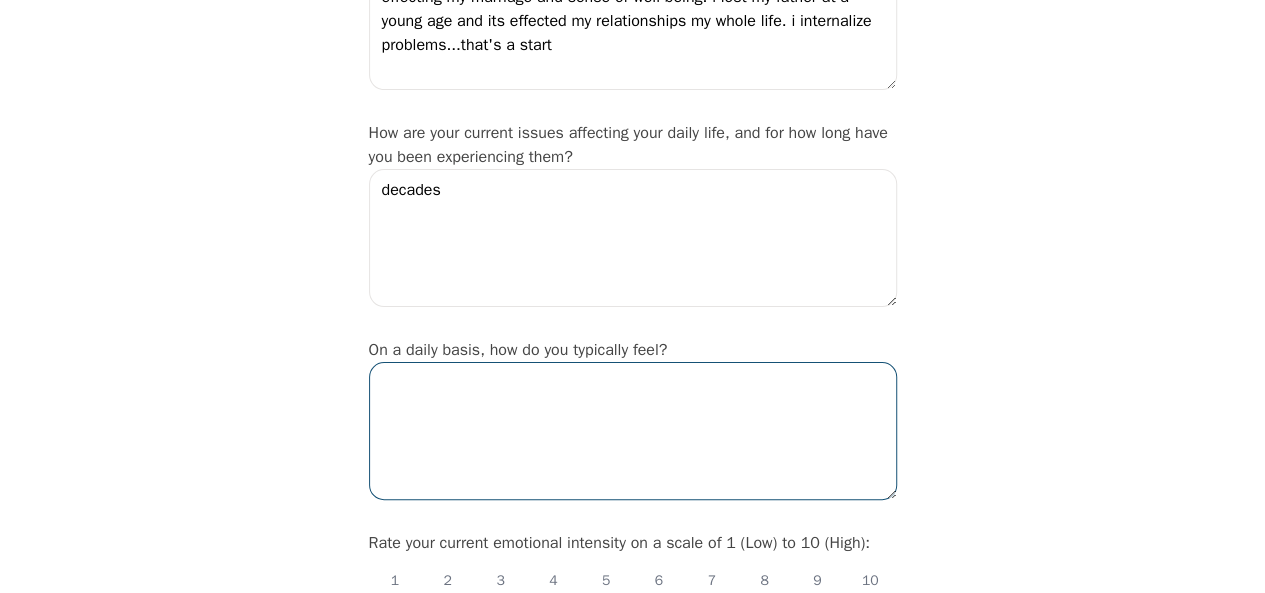 click at bounding box center [633, 431] 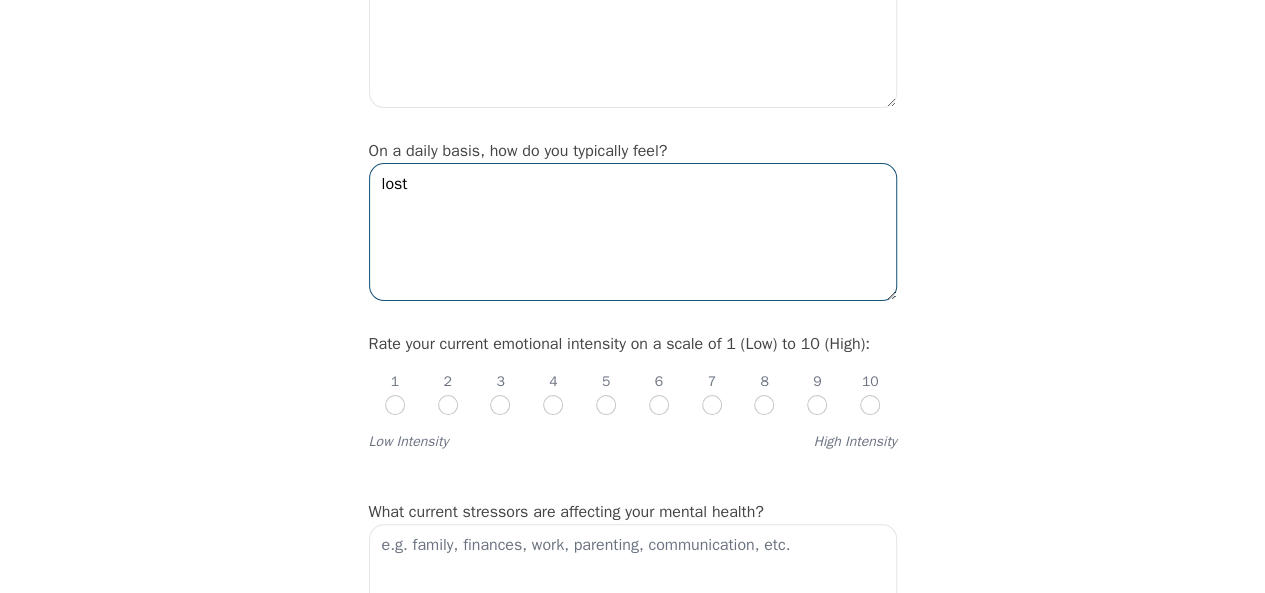 scroll, scrollTop: 600, scrollLeft: 0, axis: vertical 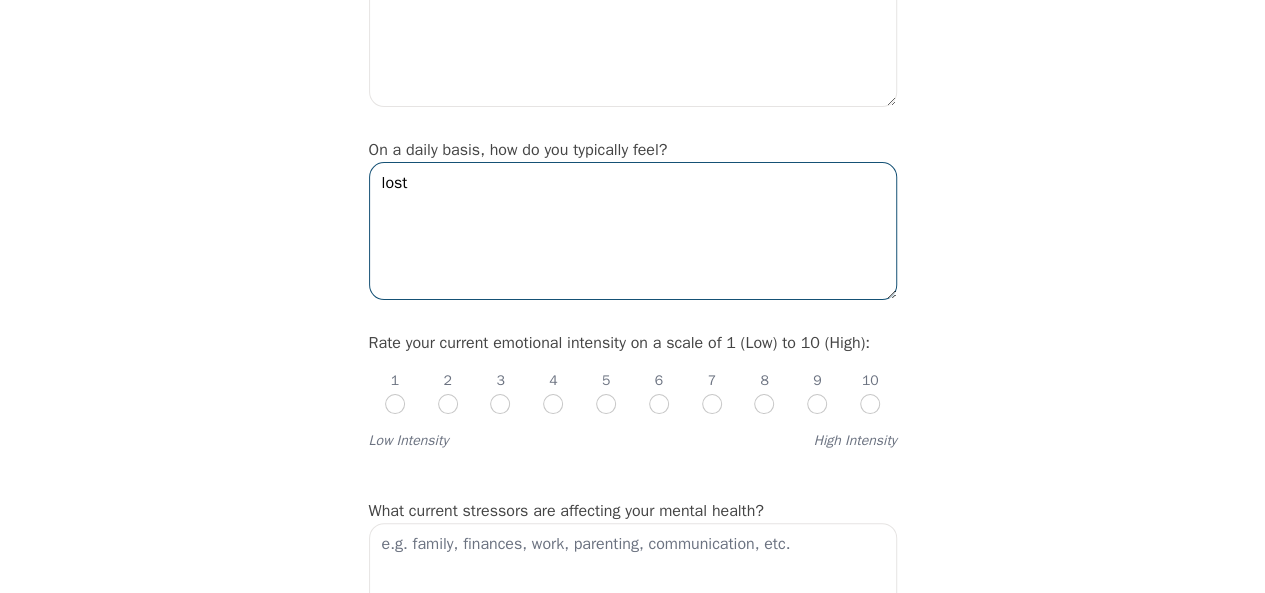 type on "lost" 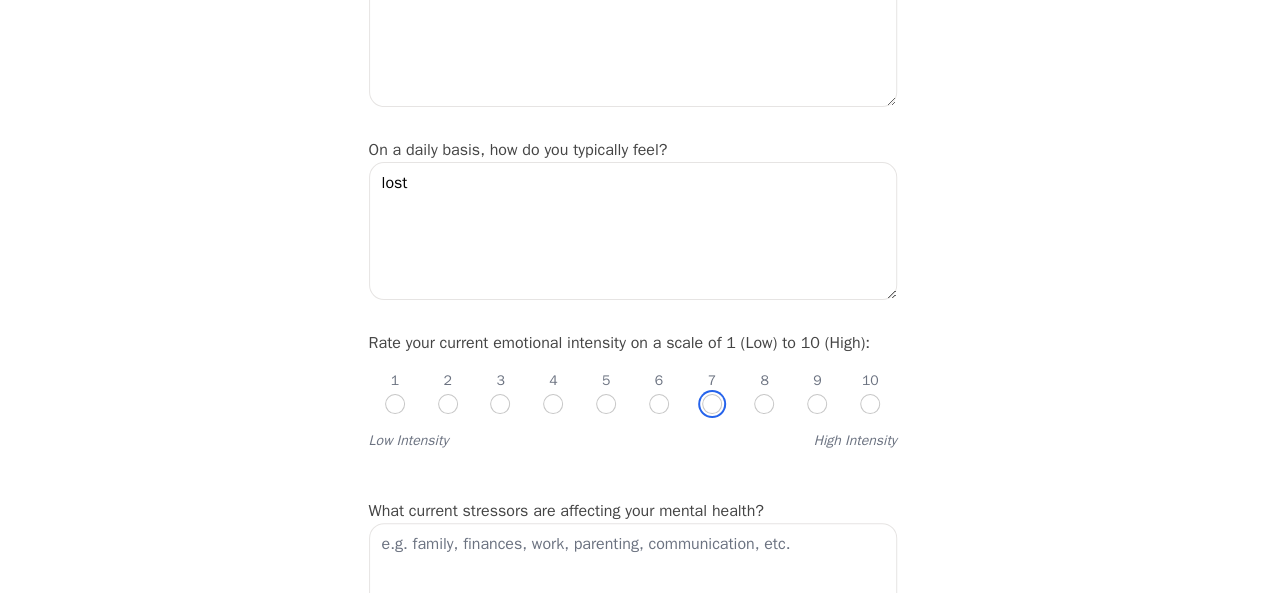 click at bounding box center [712, 404] 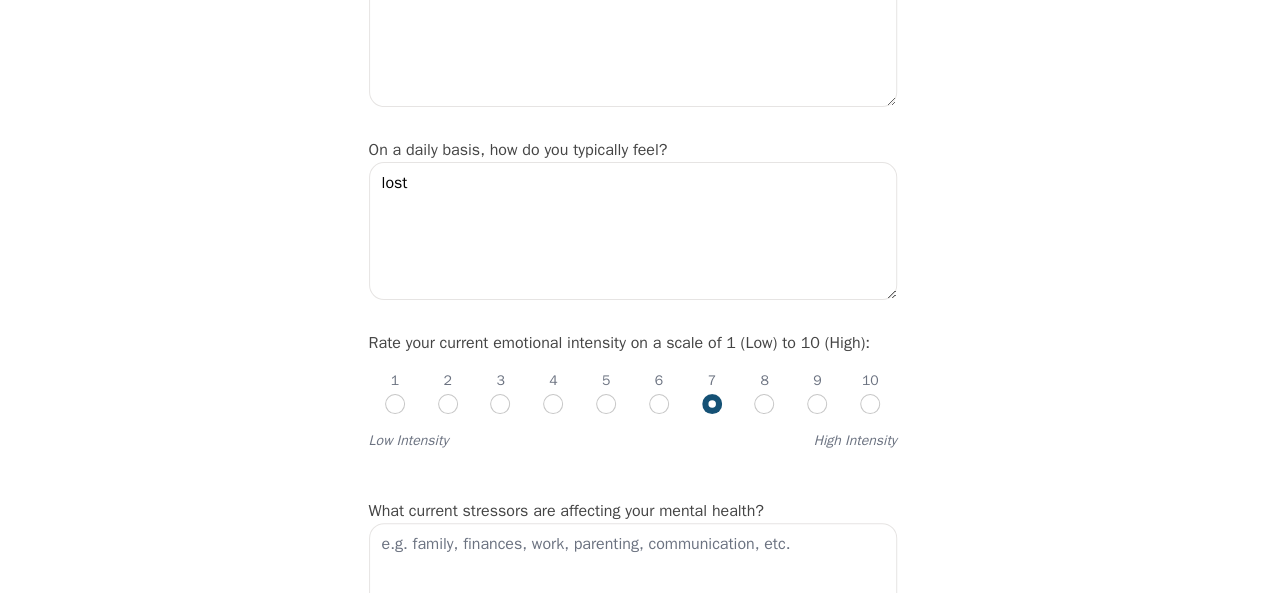 radio on "true" 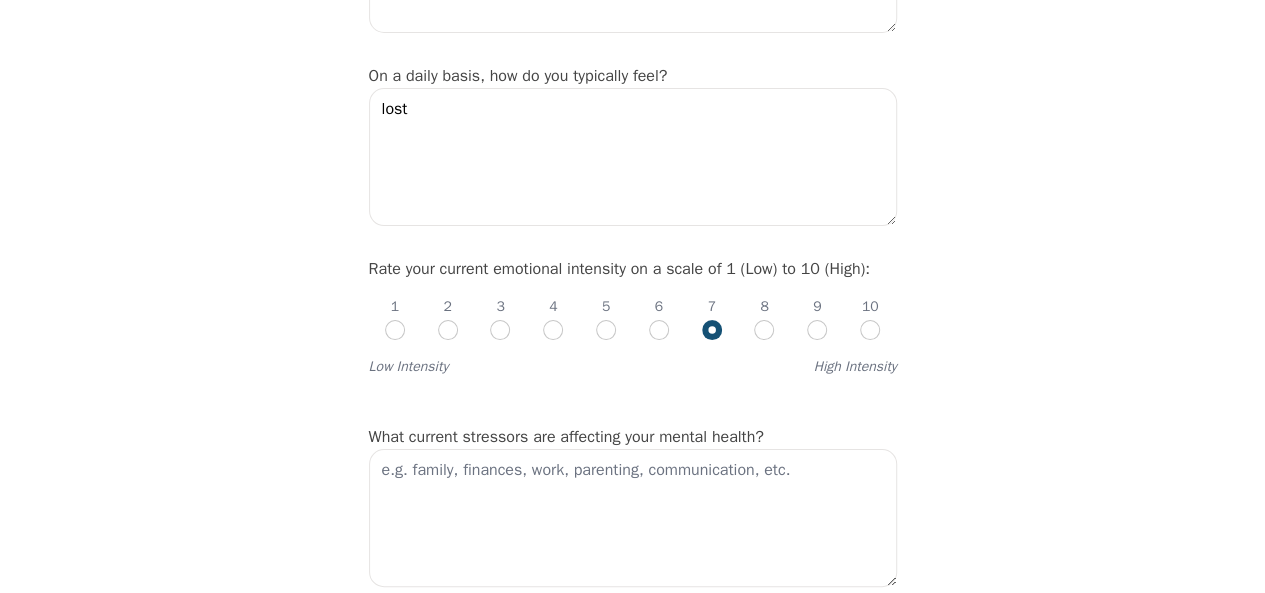 scroll, scrollTop: 800, scrollLeft: 0, axis: vertical 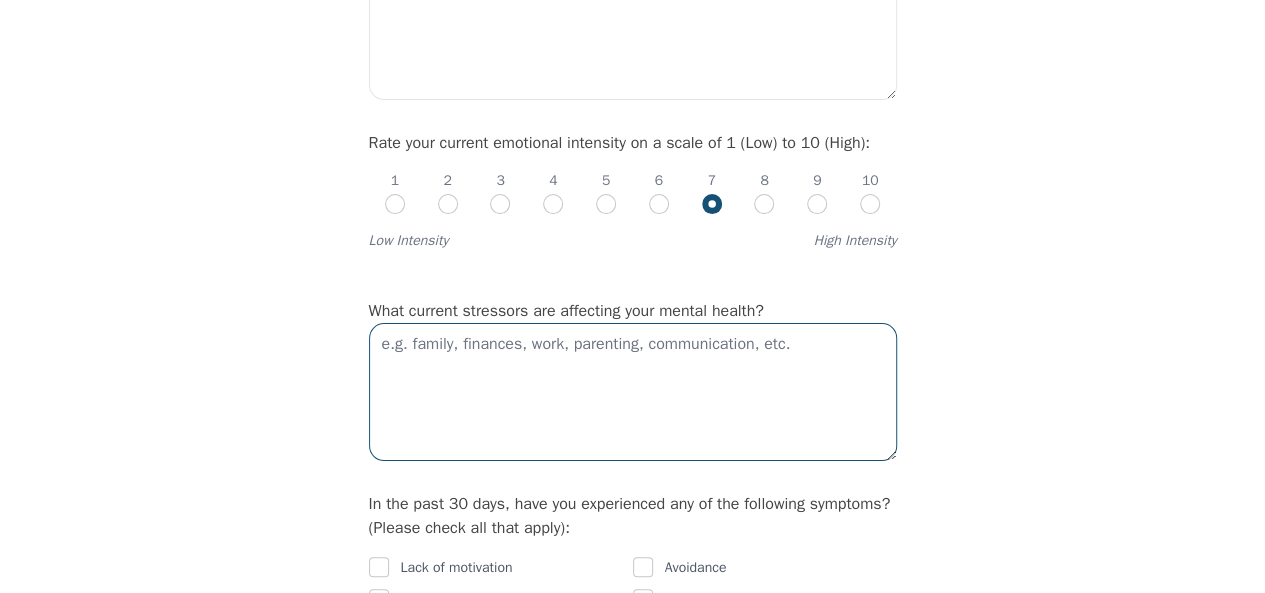 drag, startPoint x: 818, startPoint y: 340, endPoint x: 599, endPoint y: 341, distance: 219.00229 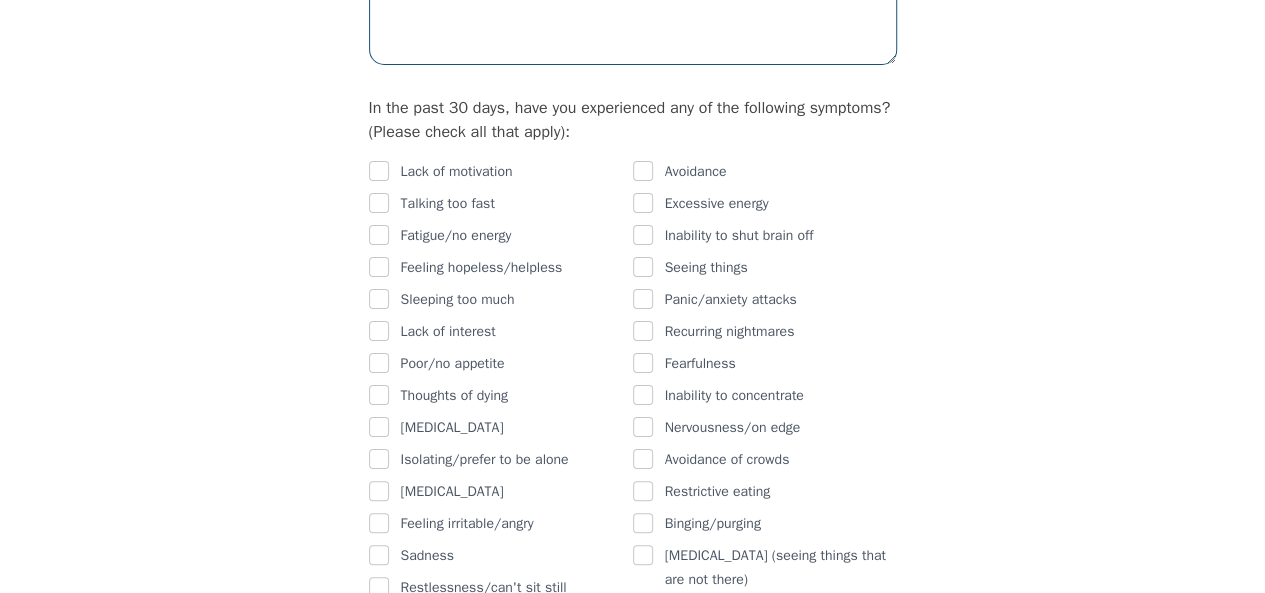 scroll, scrollTop: 1200, scrollLeft: 0, axis: vertical 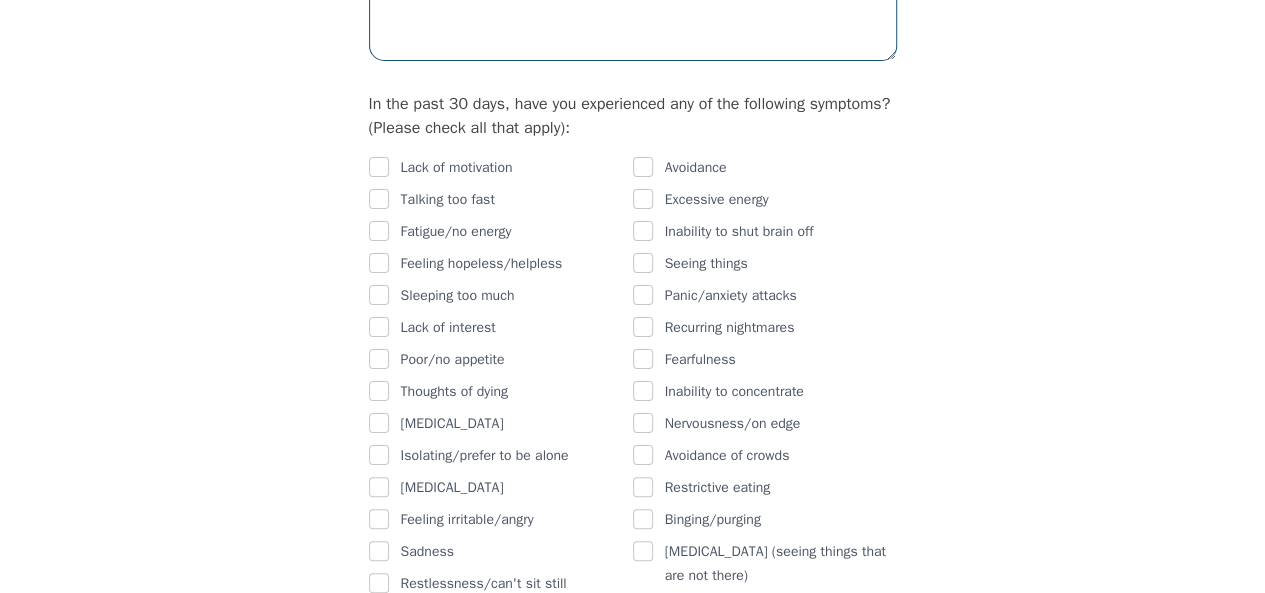 type on "finances, job, marriage" 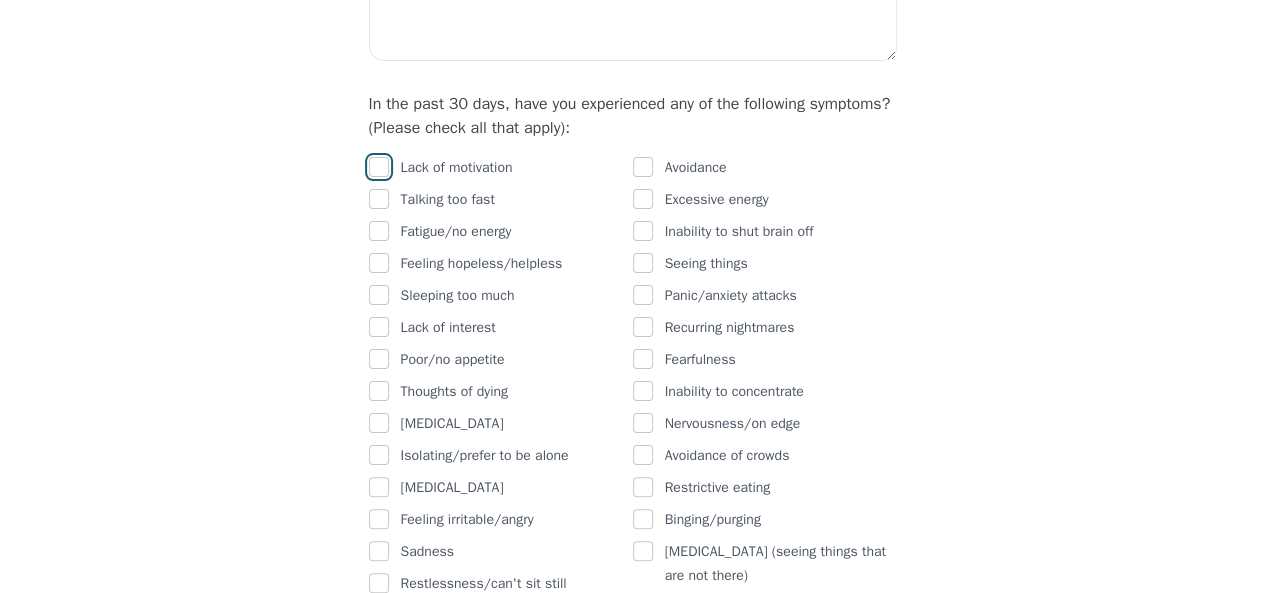 click at bounding box center (379, 167) 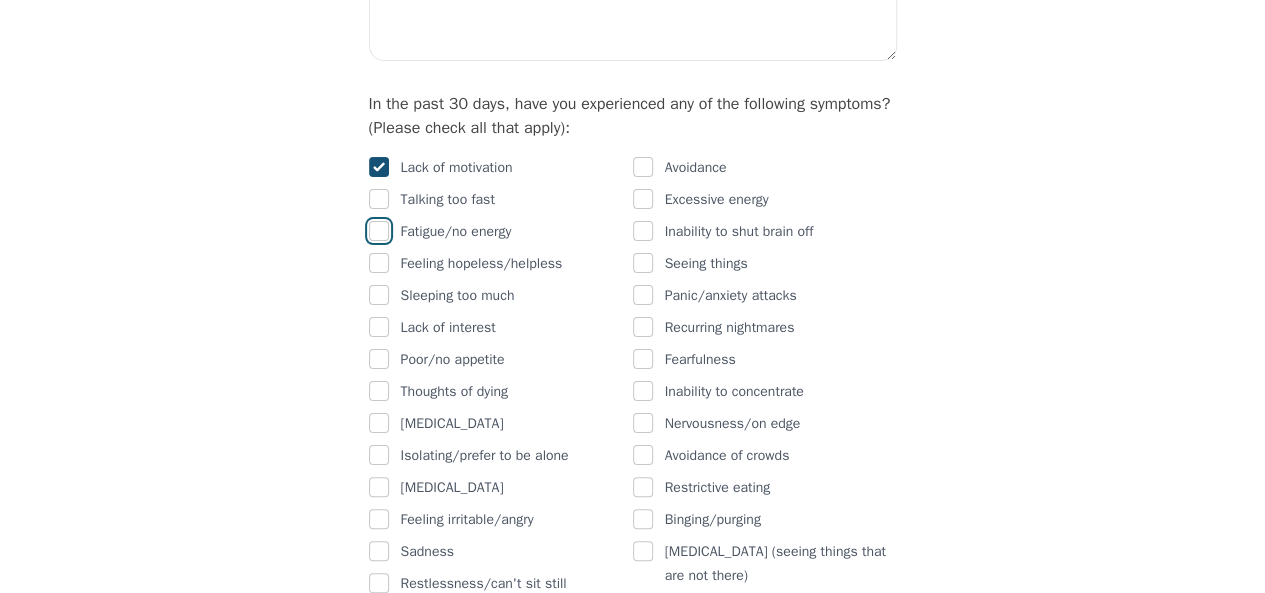 click at bounding box center (379, 231) 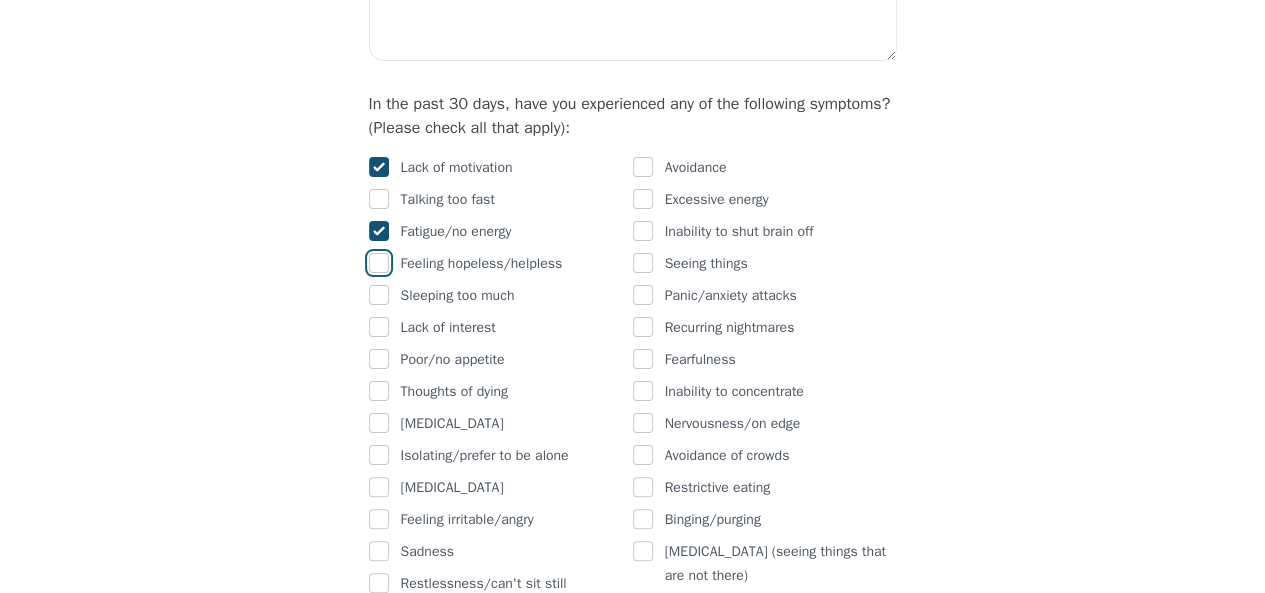 click at bounding box center [379, 263] 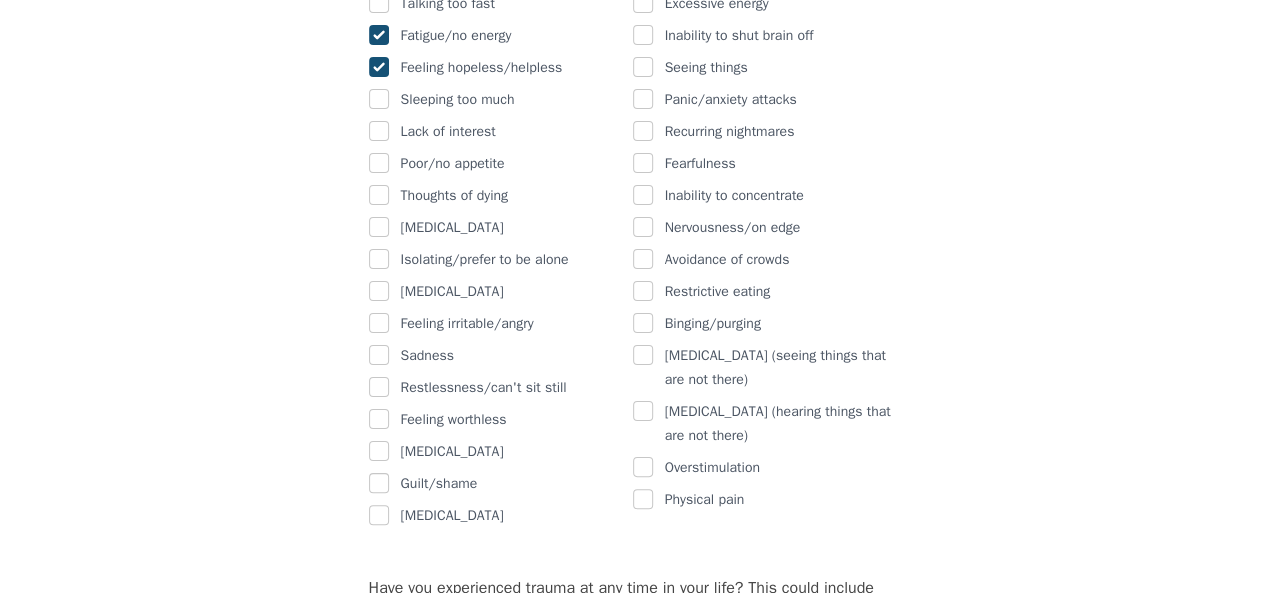 scroll, scrollTop: 1400, scrollLeft: 0, axis: vertical 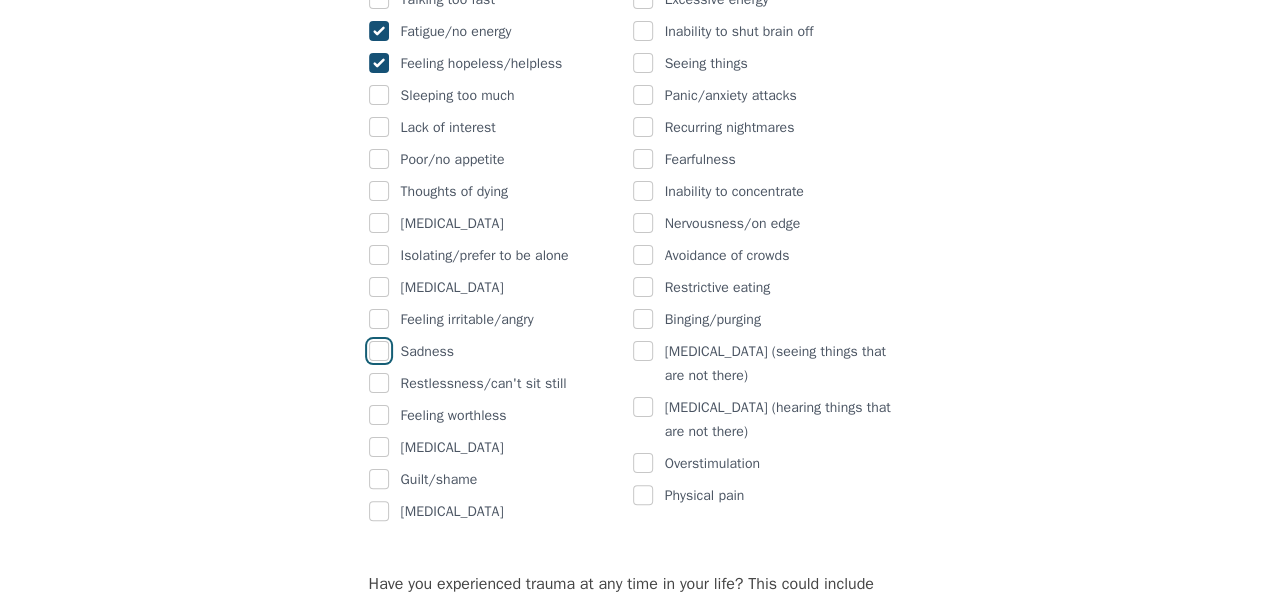 click at bounding box center [379, 351] 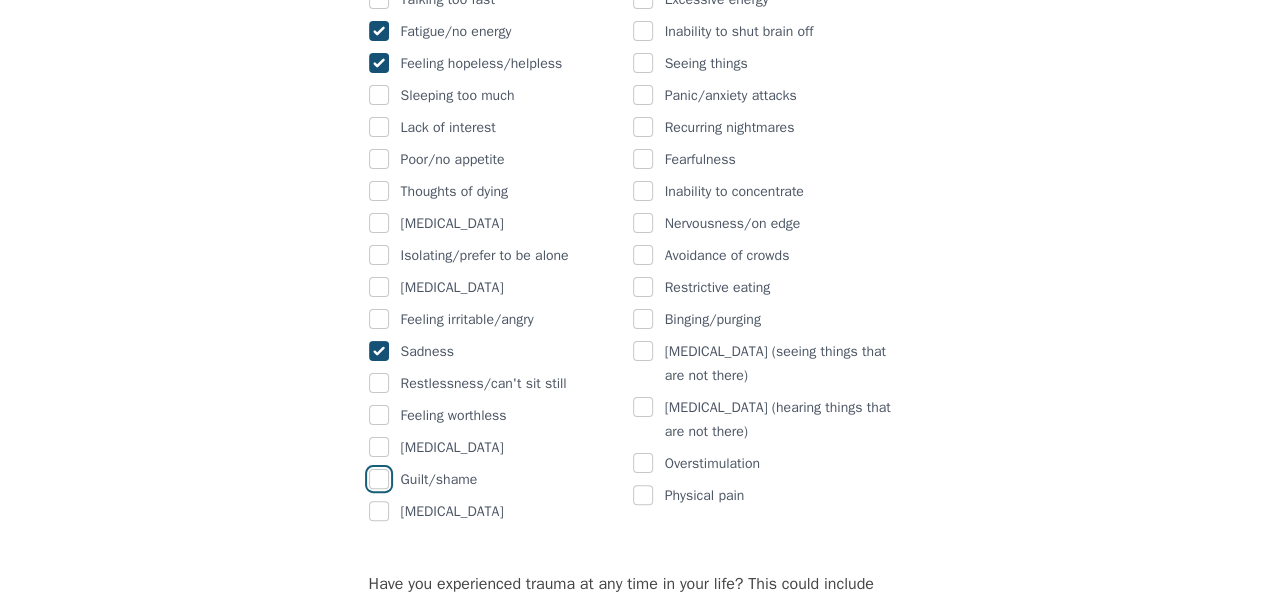click at bounding box center [379, 479] 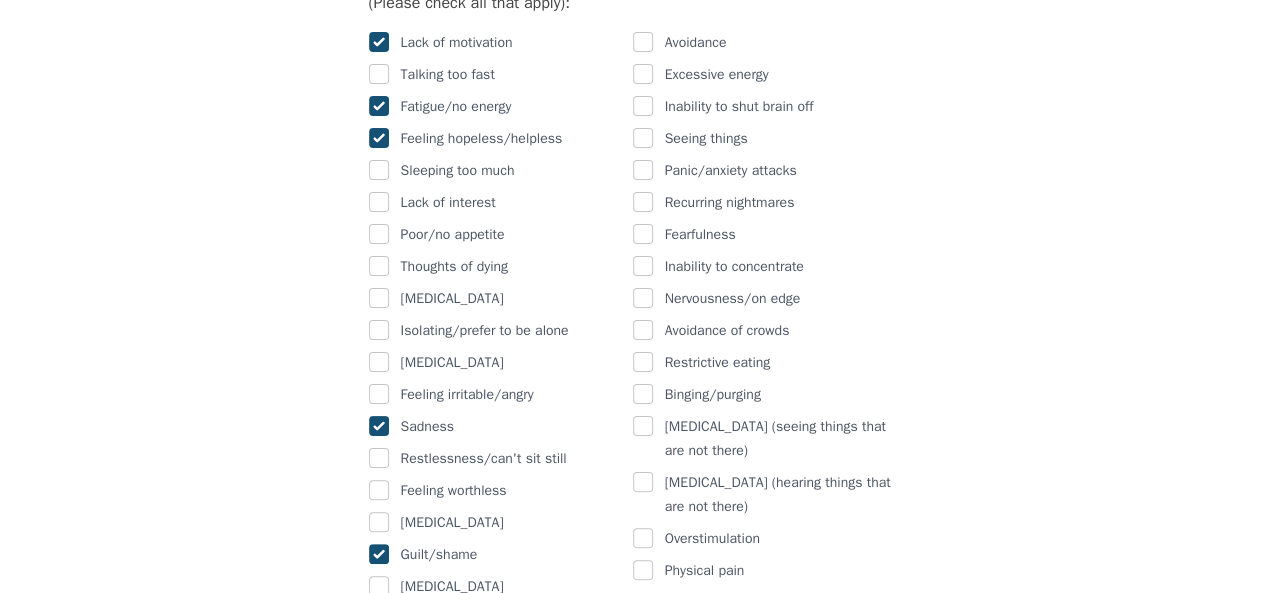 scroll, scrollTop: 1300, scrollLeft: 0, axis: vertical 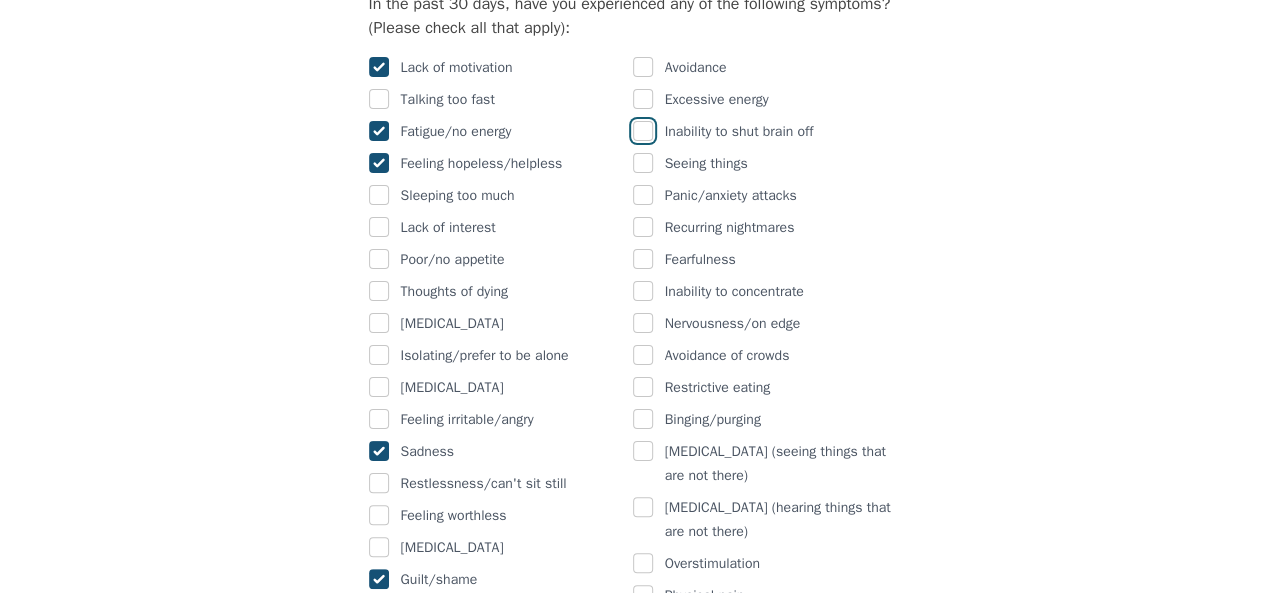 click at bounding box center (643, 131) 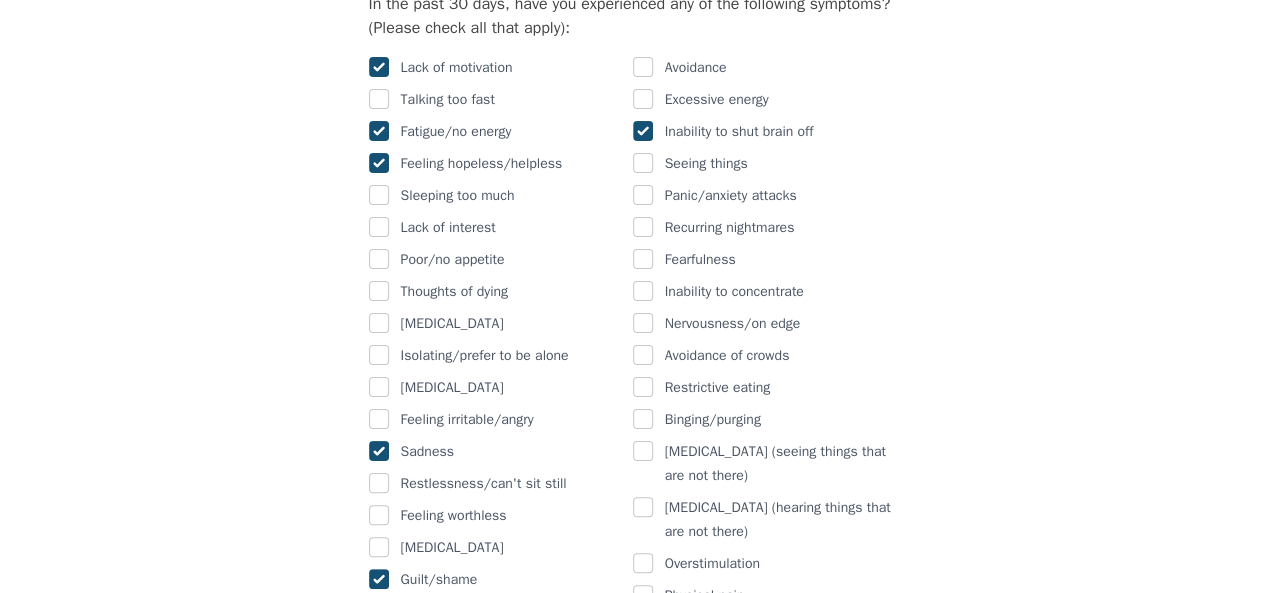 checkbox on "true" 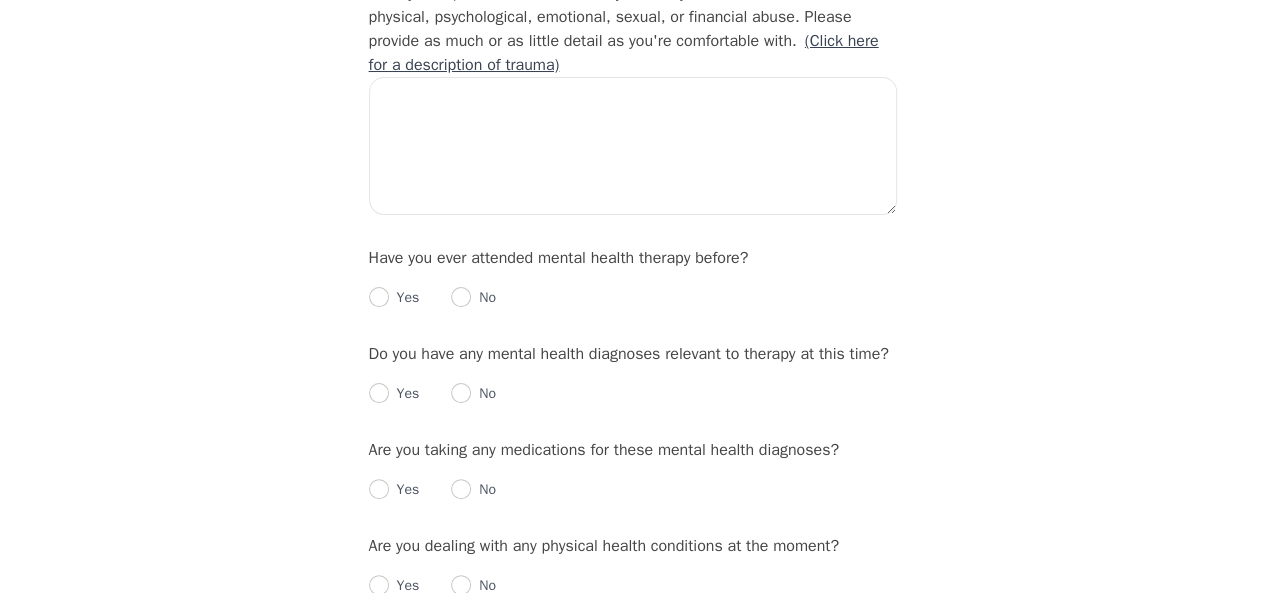 scroll, scrollTop: 2000, scrollLeft: 0, axis: vertical 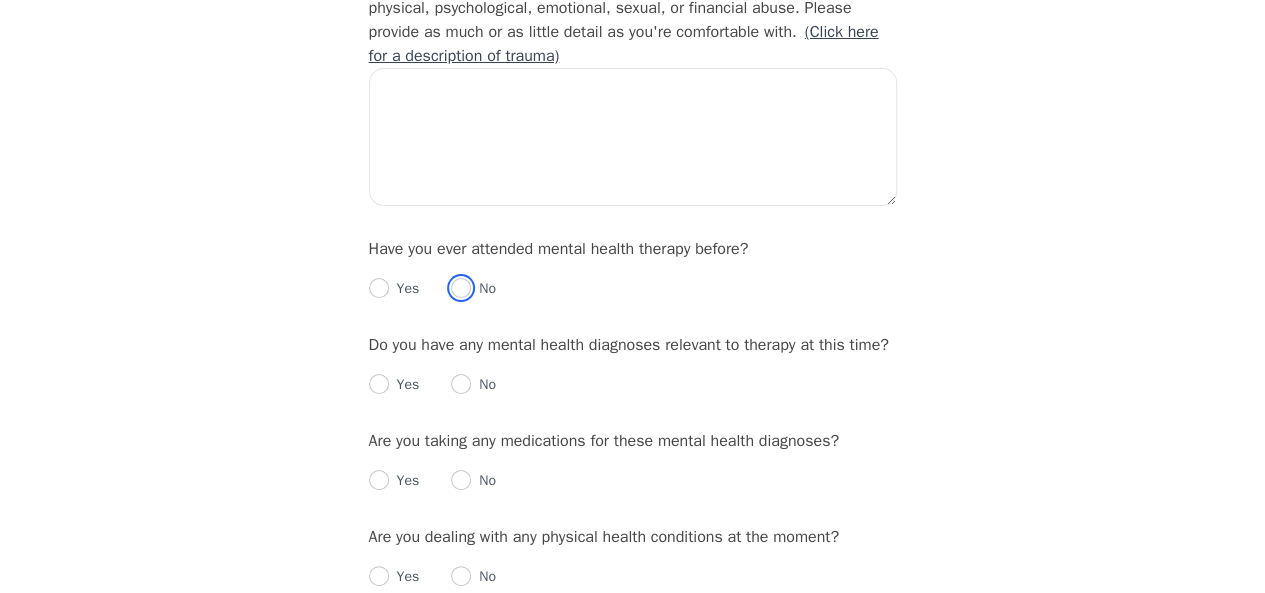 click at bounding box center (461, 288) 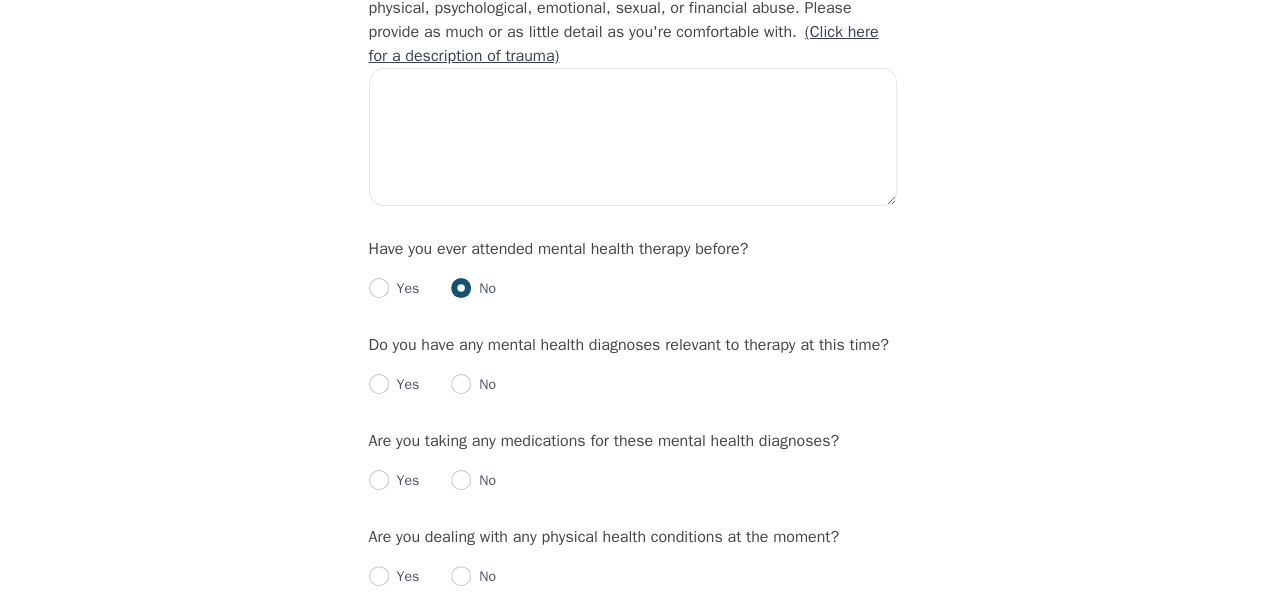 radio on "true" 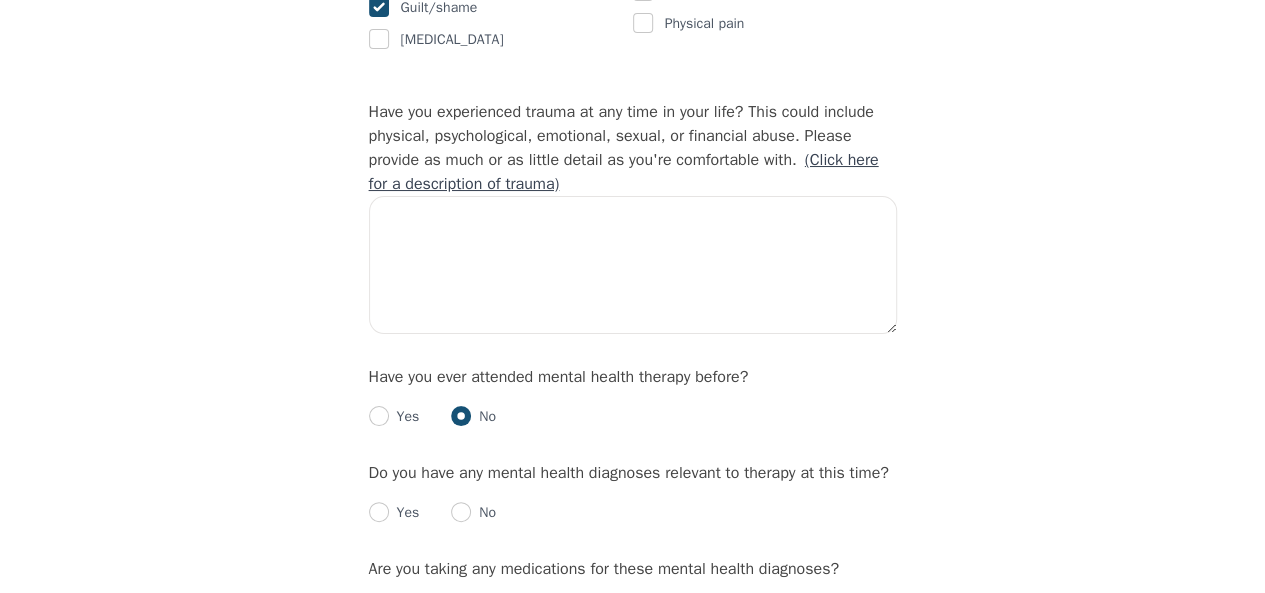 scroll, scrollTop: 2100, scrollLeft: 0, axis: vertical 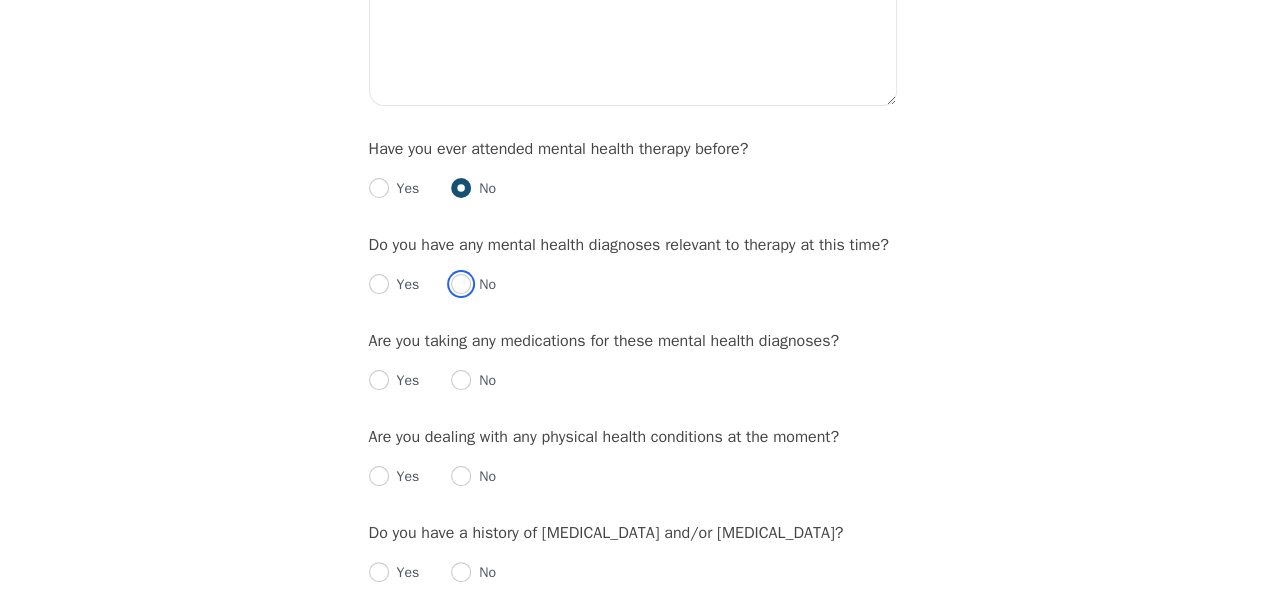 click at bounding box center [461, 284] 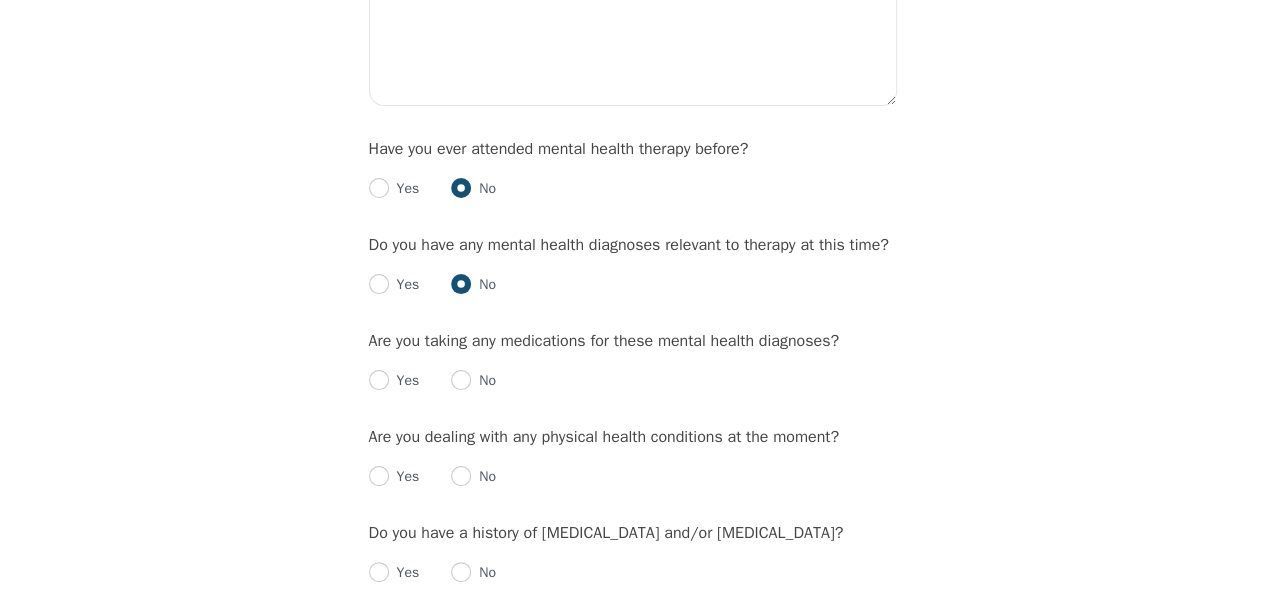 radio on "true" 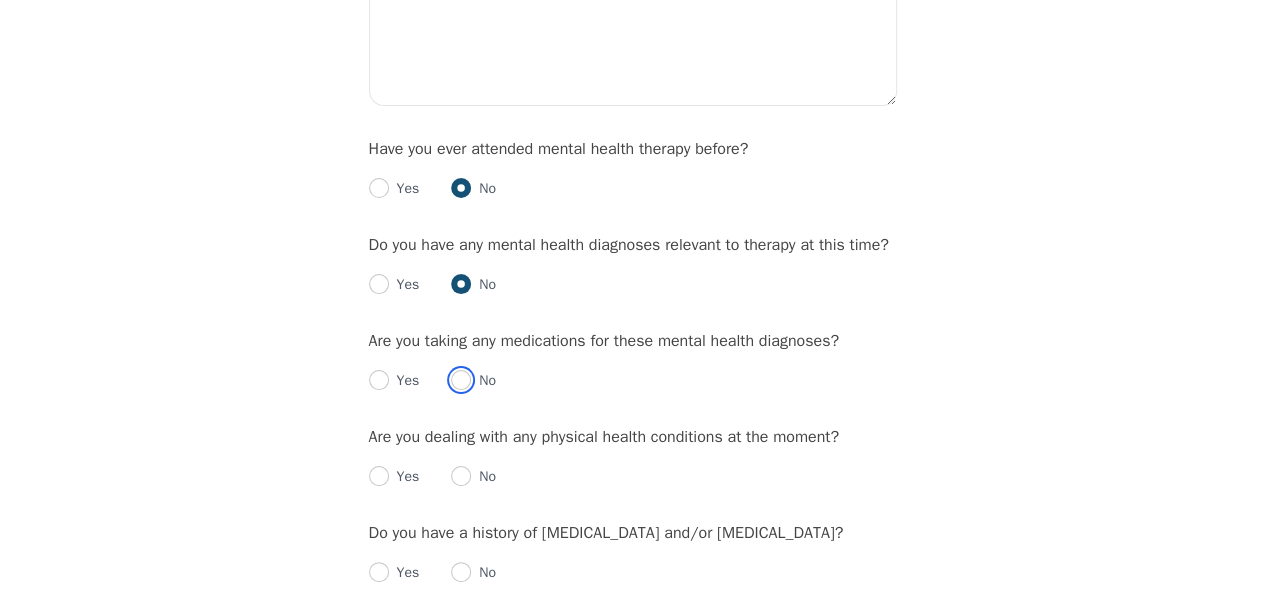 click at bounding box center [461, 380] 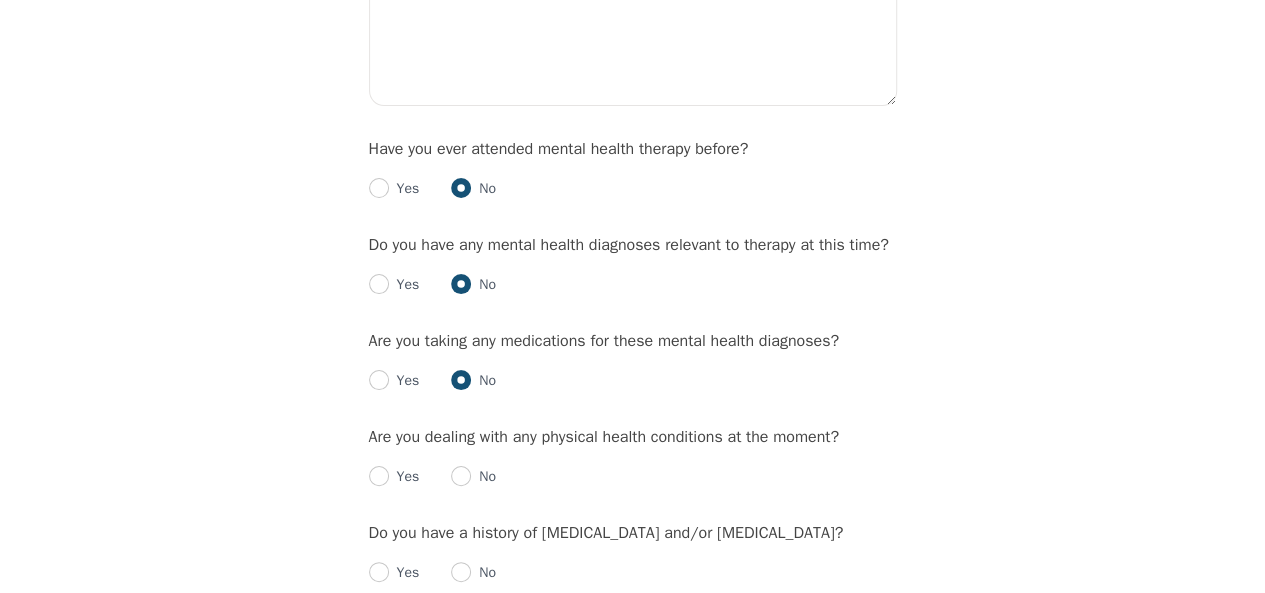 radio on "true" 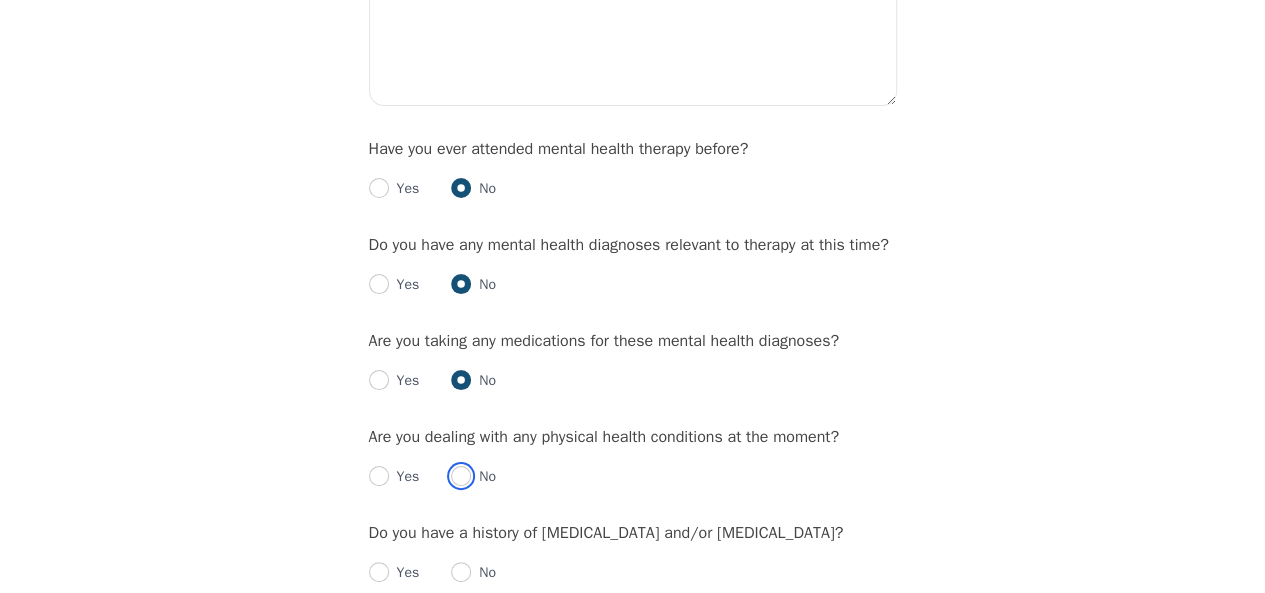 click at bounding box center [461, 476] 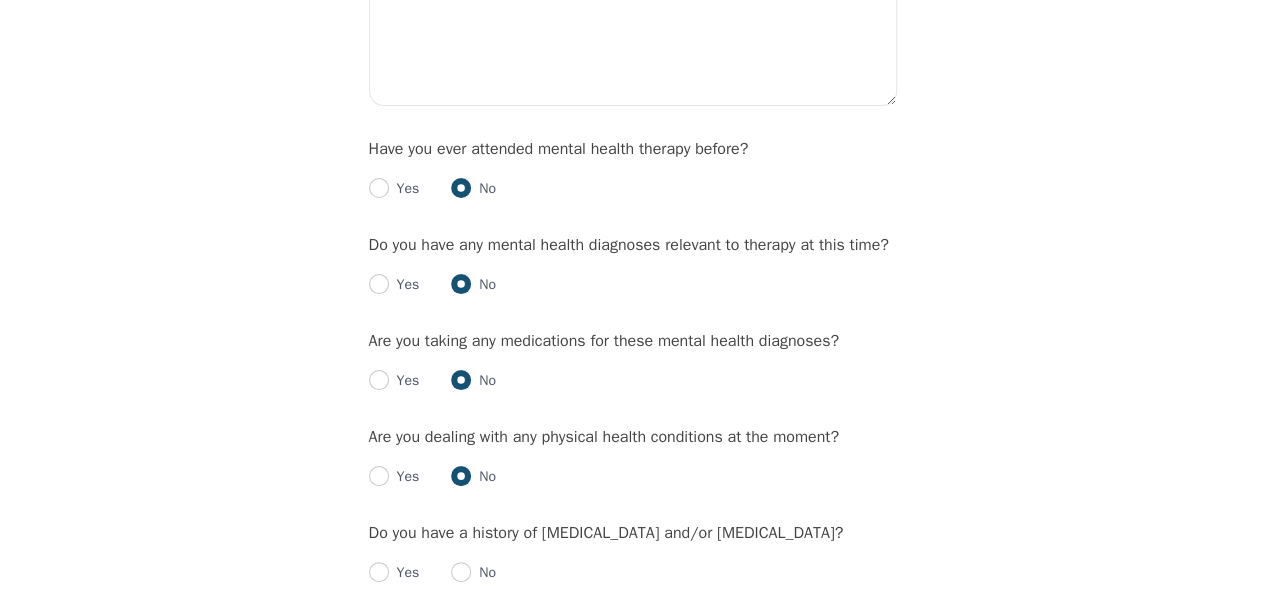 radio on "true" 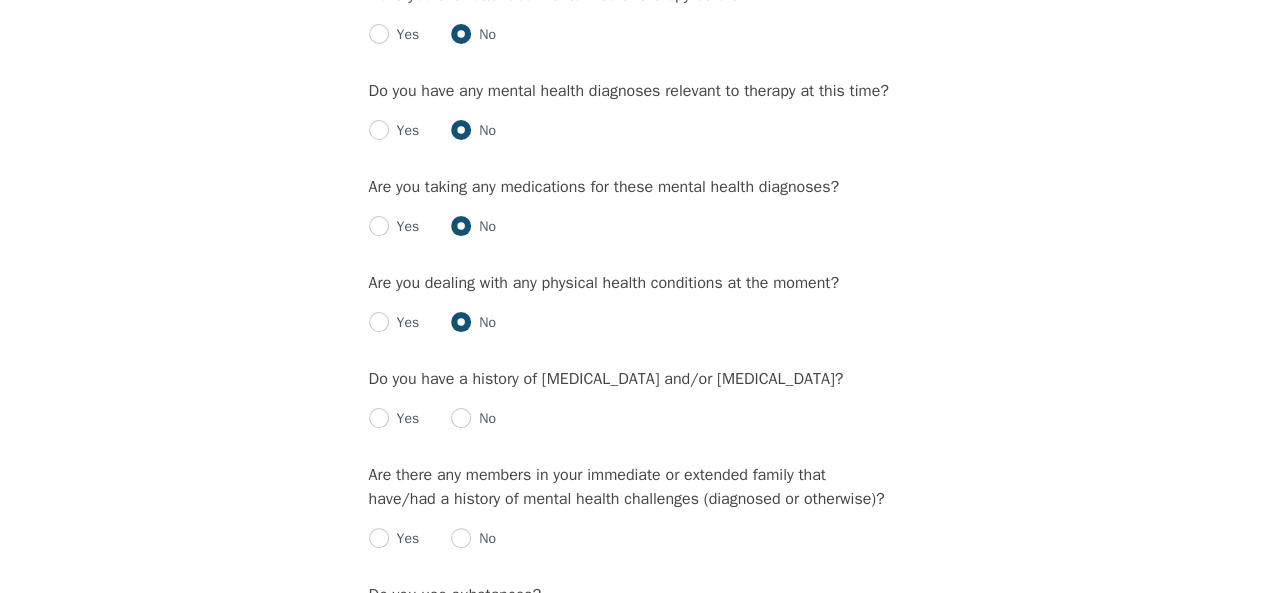scroll, scrollTop: 2300, scrollLeft: 0, axis: vertical 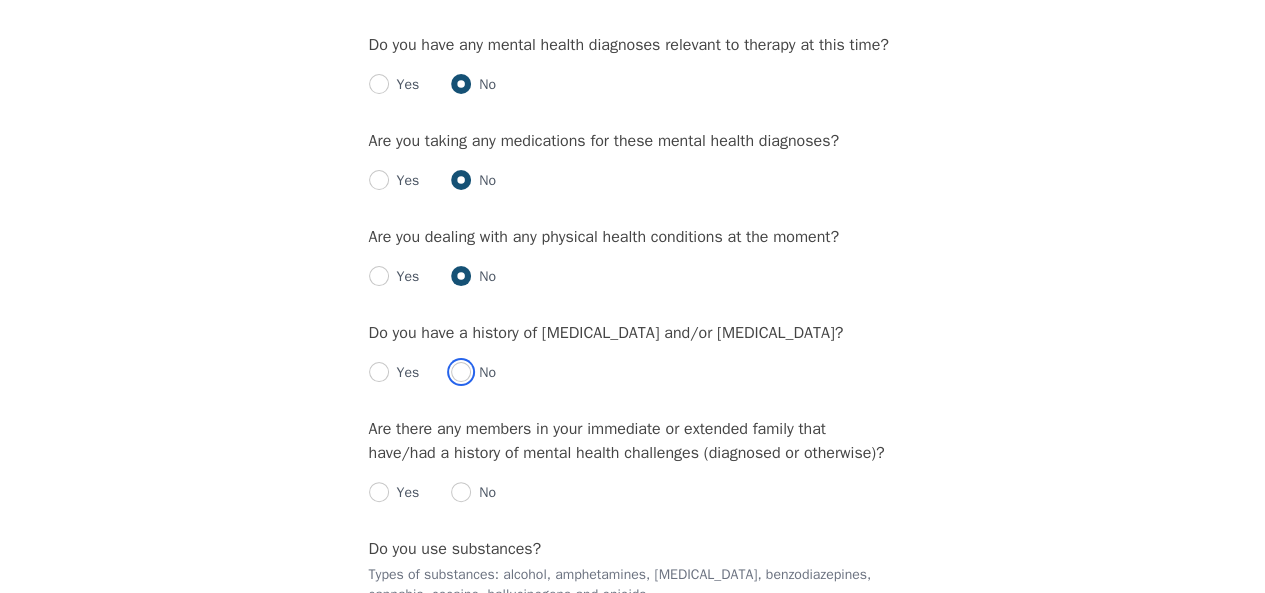click at bounding box center (461, 372) 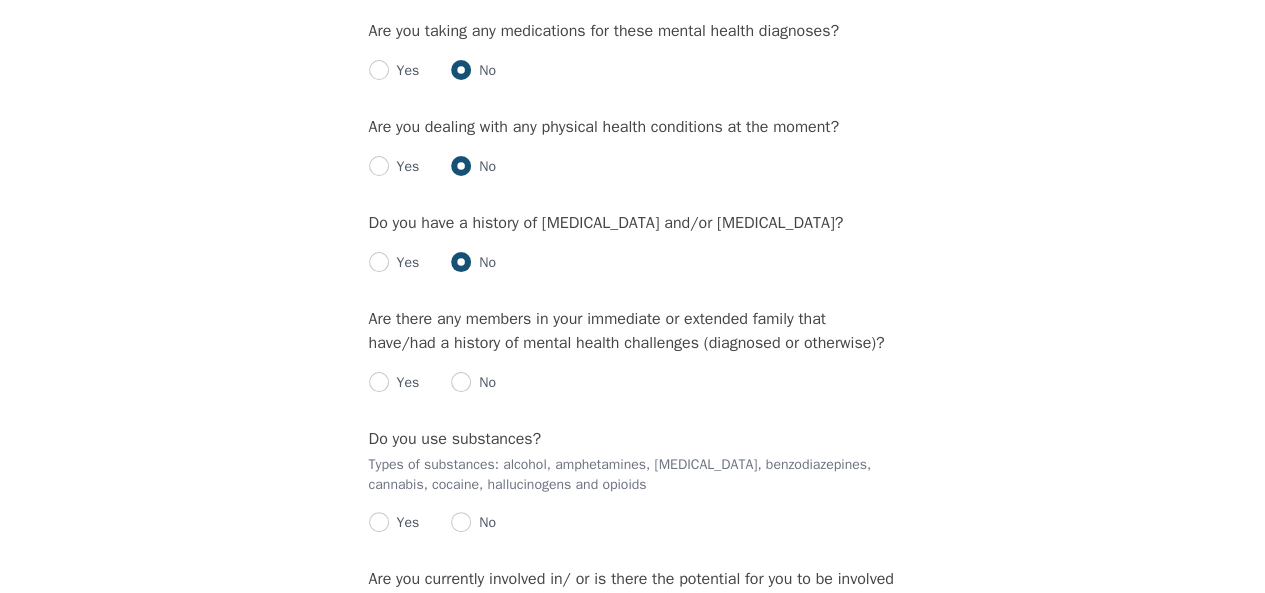 scroll, scrollTop: 2400, scrollLeft: 0, axis: vertical 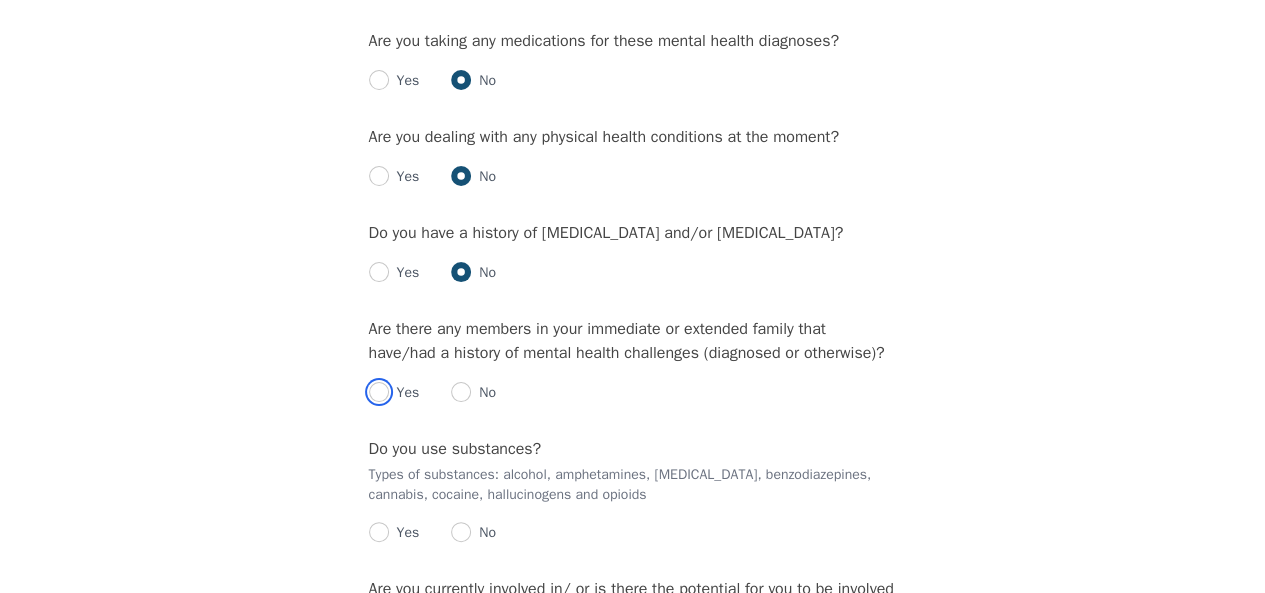 click at bounding box center [379, 392] 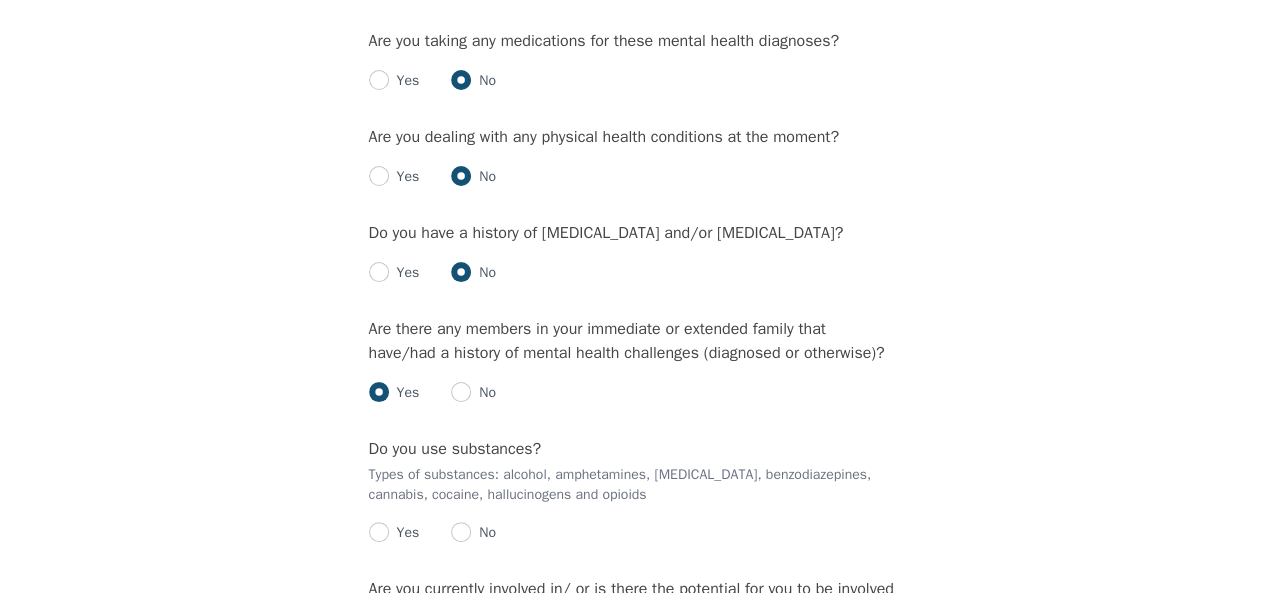 radio on "true" 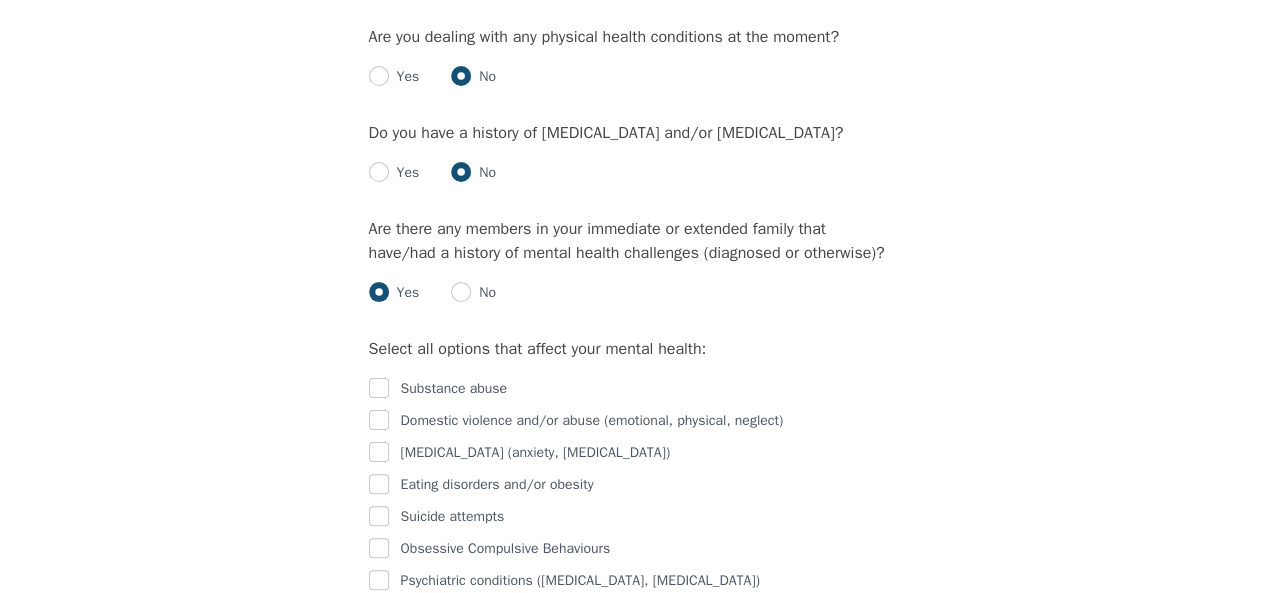 scroll, scrollTop: 2600, scrollLeft: 0, axis: vertical 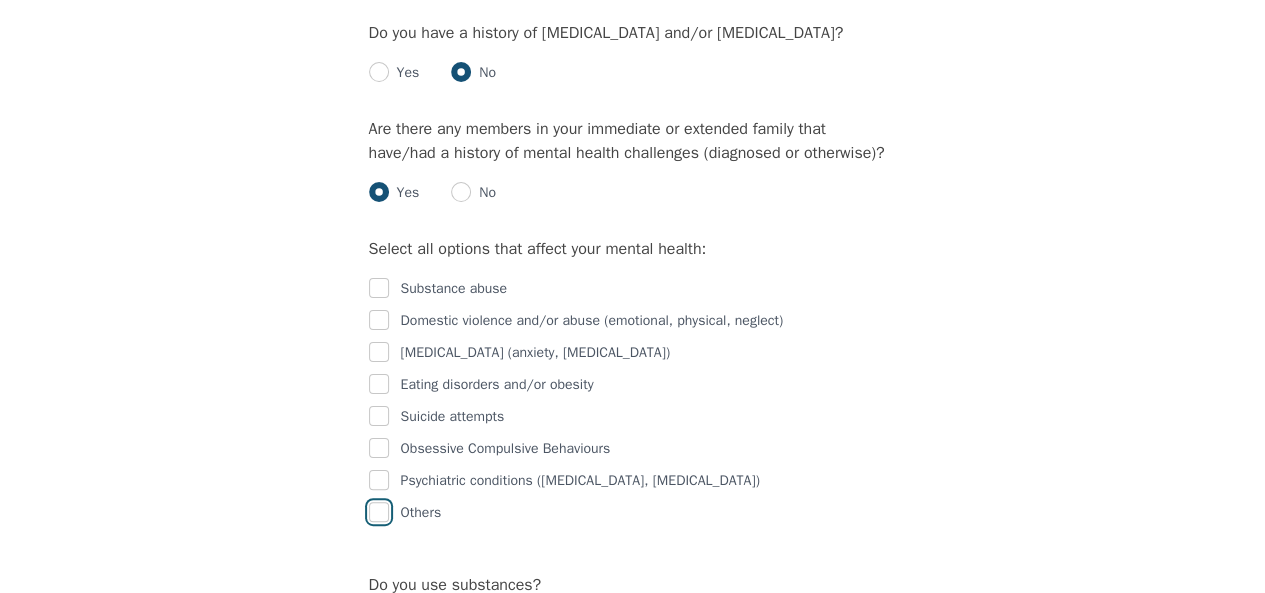 click at bounding box center (379, 512) 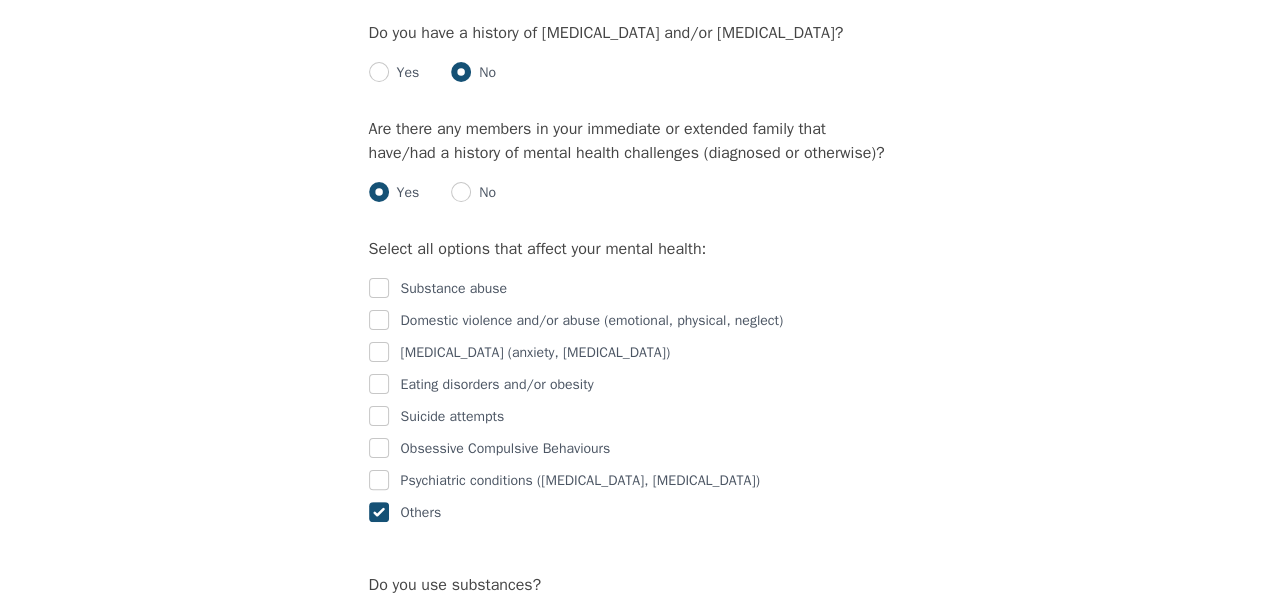 checkbox on "true" 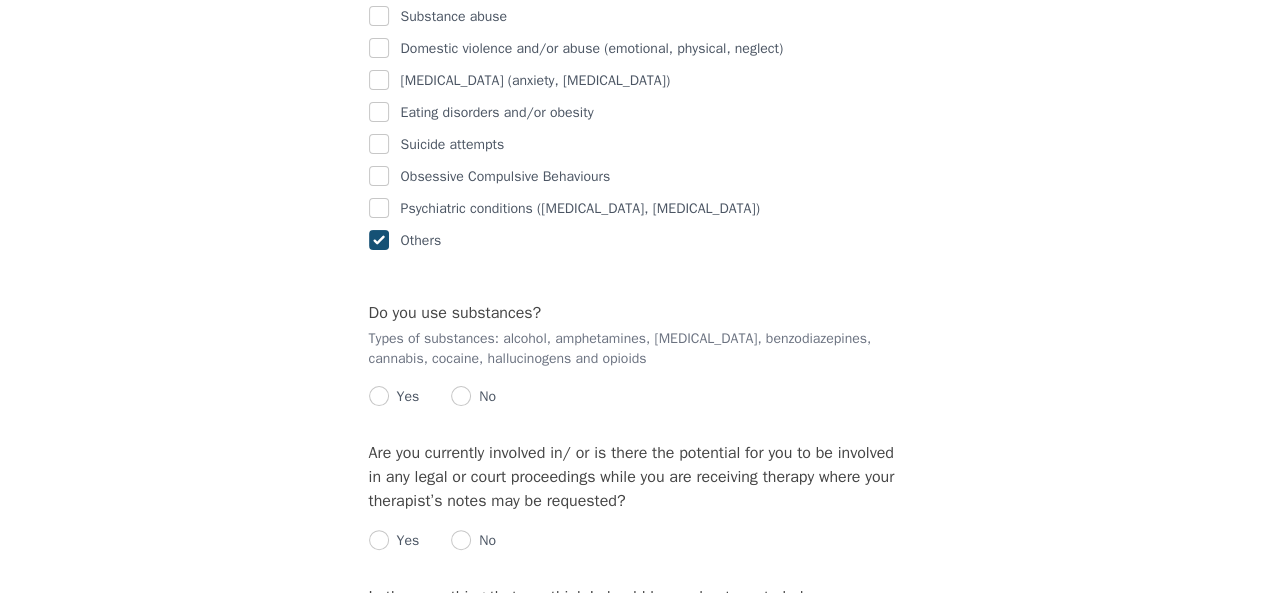 scroll, scrollTop: 2900, scrollLeft: 0, axis: vertical 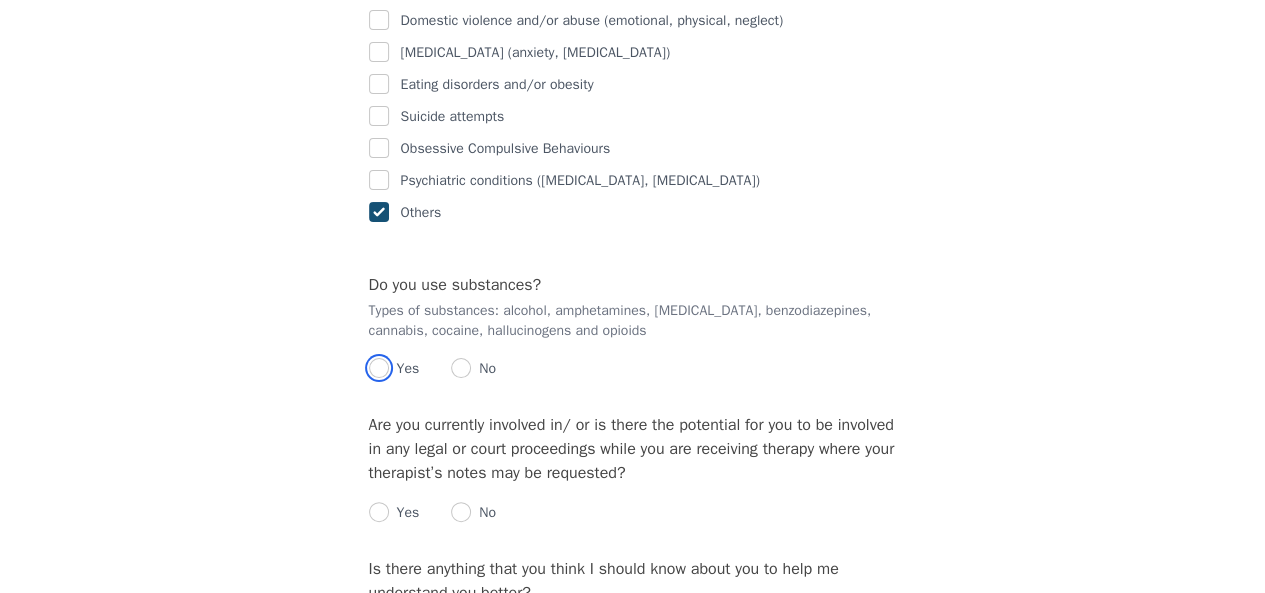 click at bounding box center (379, 368) 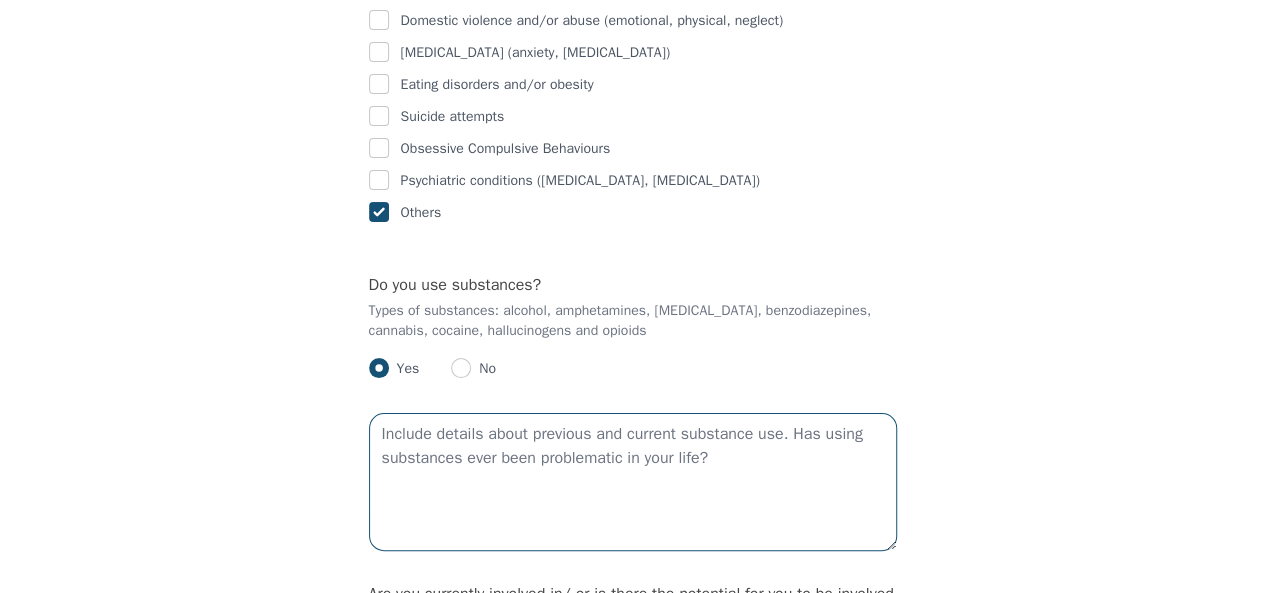 click at bounding box center (633, 482) 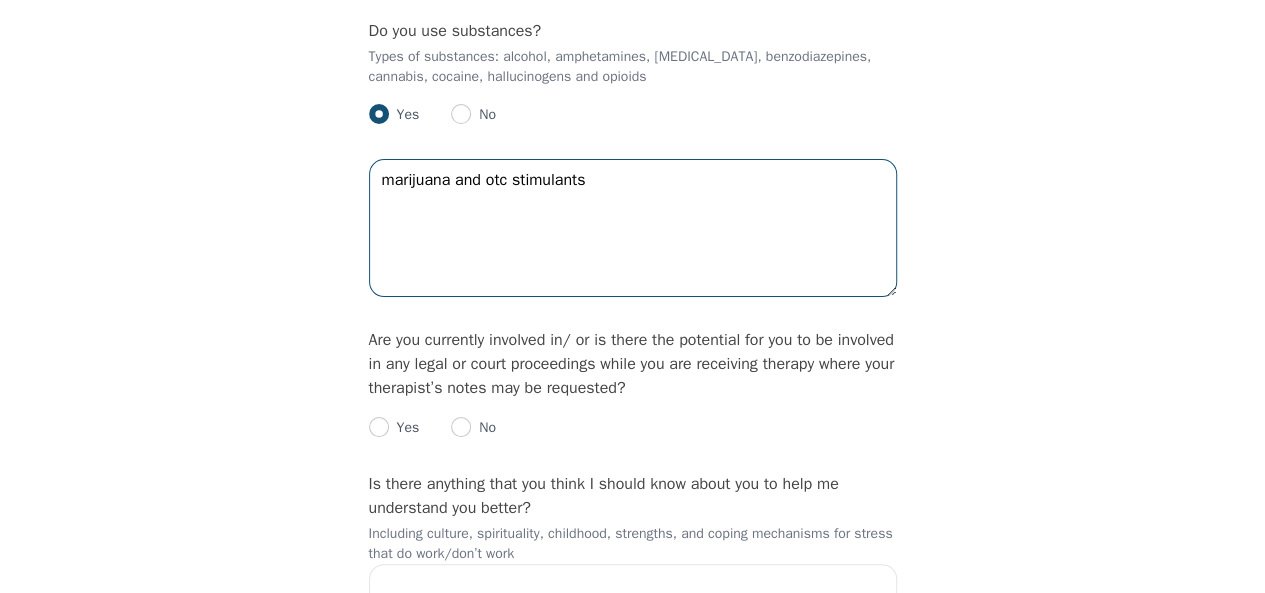 scroll, scrollTop: 3200, scrollLeft: 0, axis: vertical 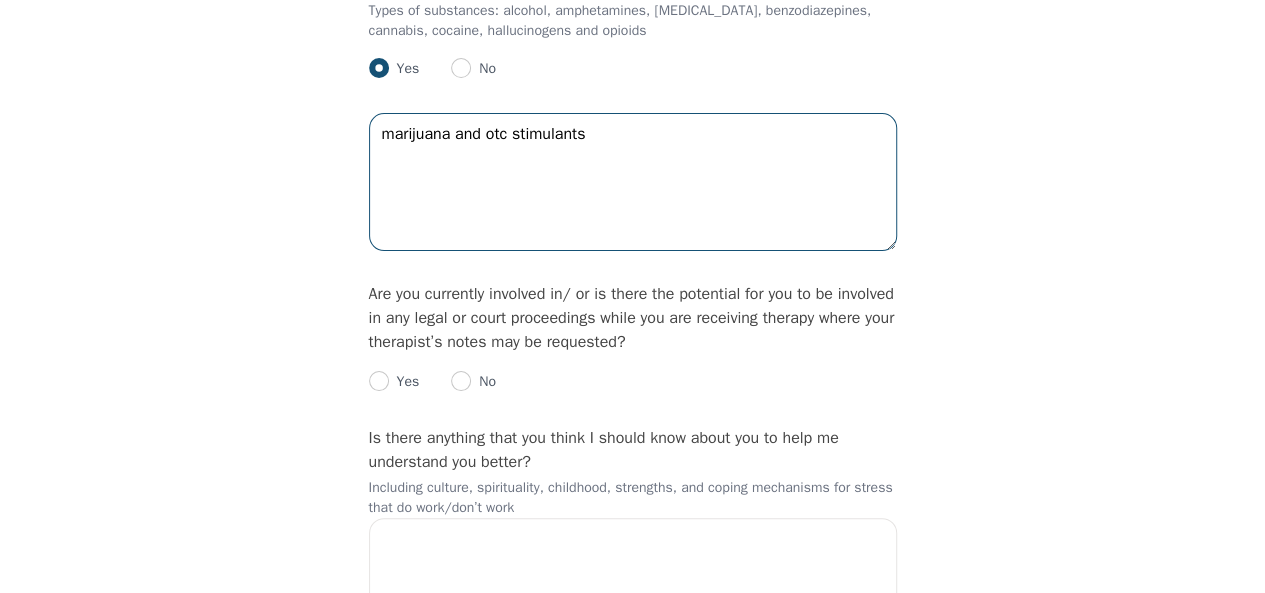 type on "marijuana and otc stimulants" 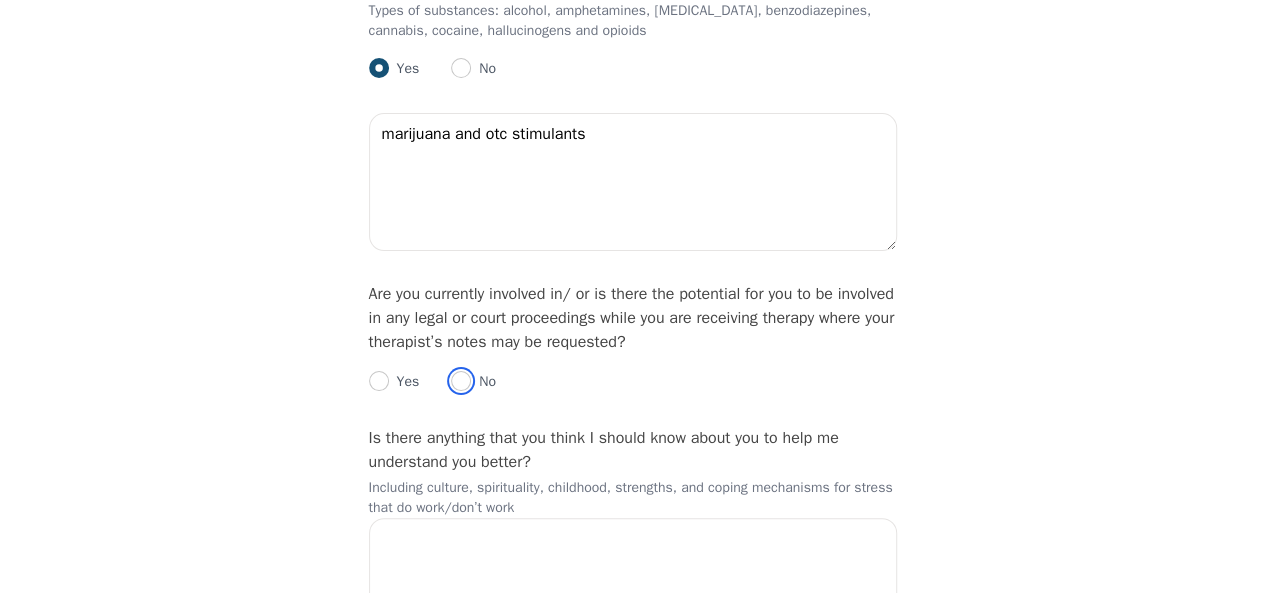 click at bounding box center (461, 381) 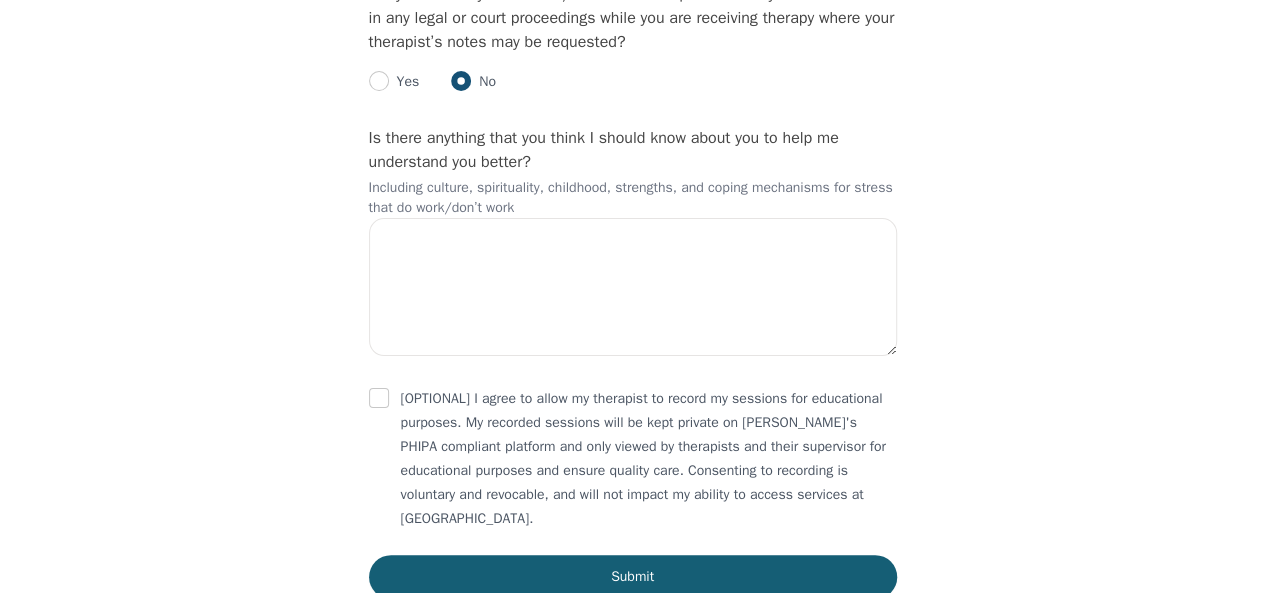 scroll, scrollTop: 3545, scrollLeft: 0, axis: vertical 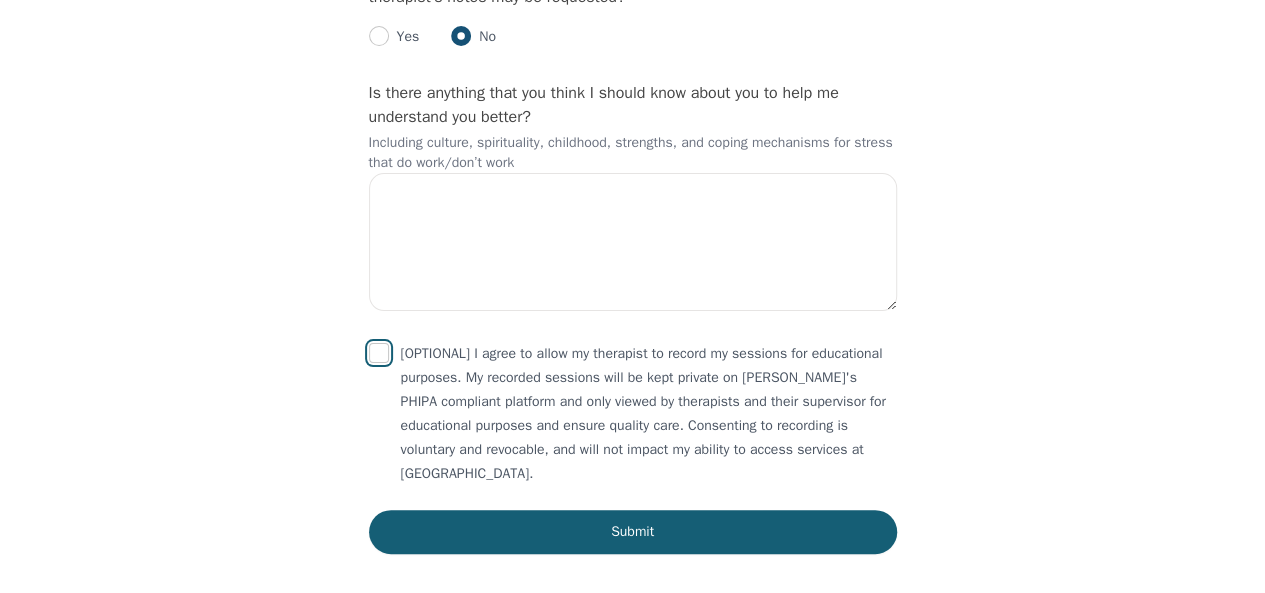 click at bounding box center [379, 353] 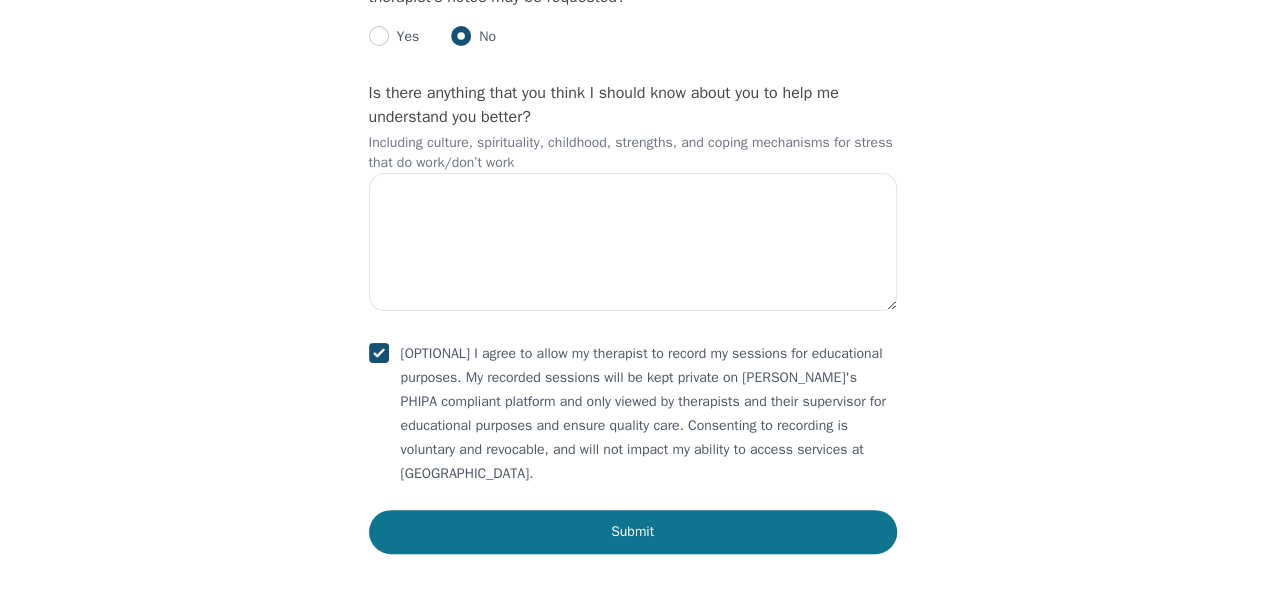 click on "Submit" at bounding box center (633, 532) 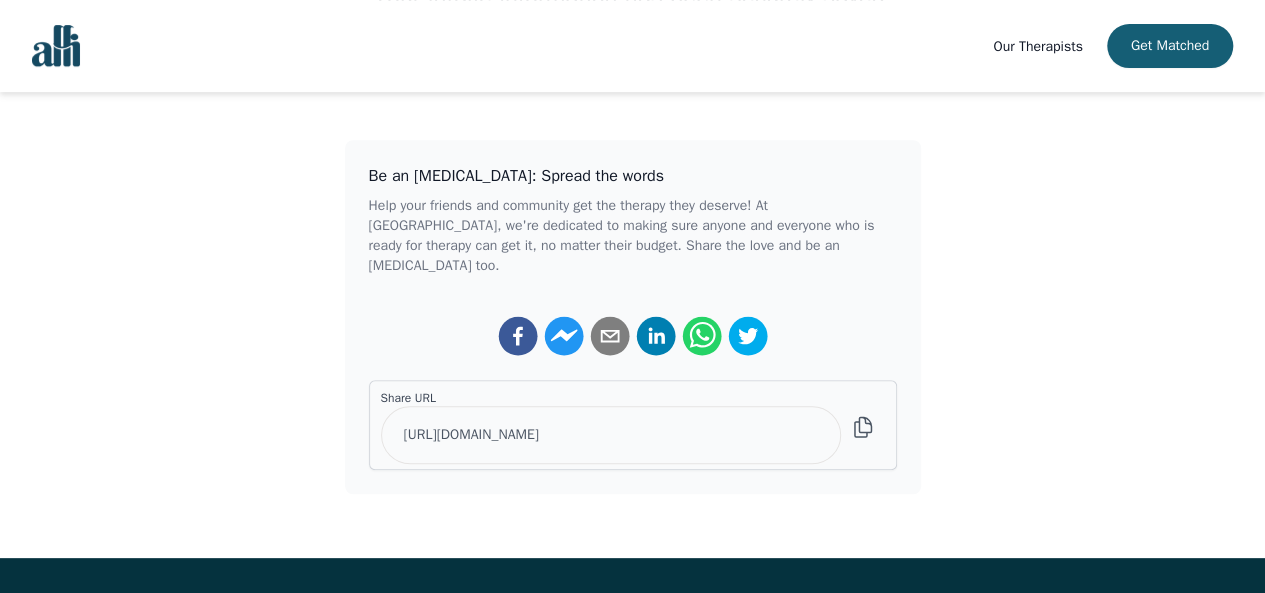scroll, scrollTop: 500, scrollLeft: 0, axis: vertical 